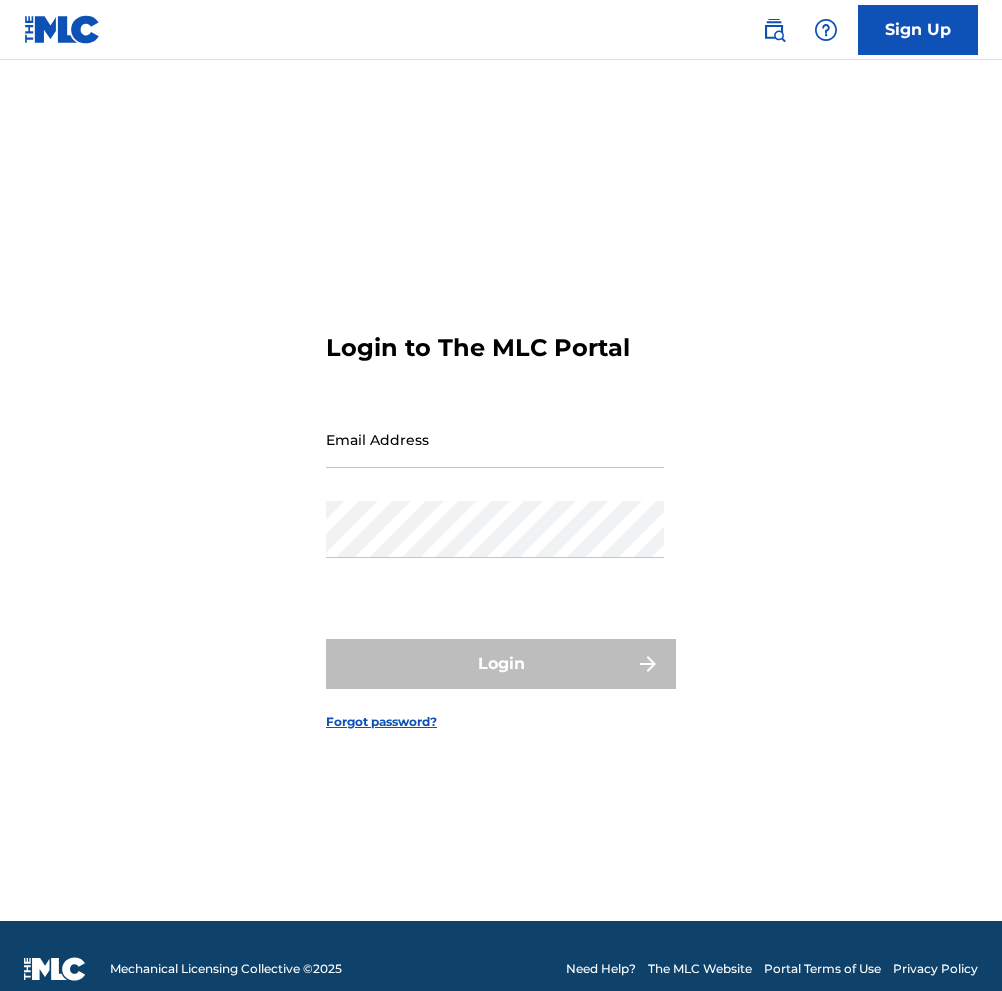 scroll, scrollTop: 0, scrollLeft: 0, axis: both 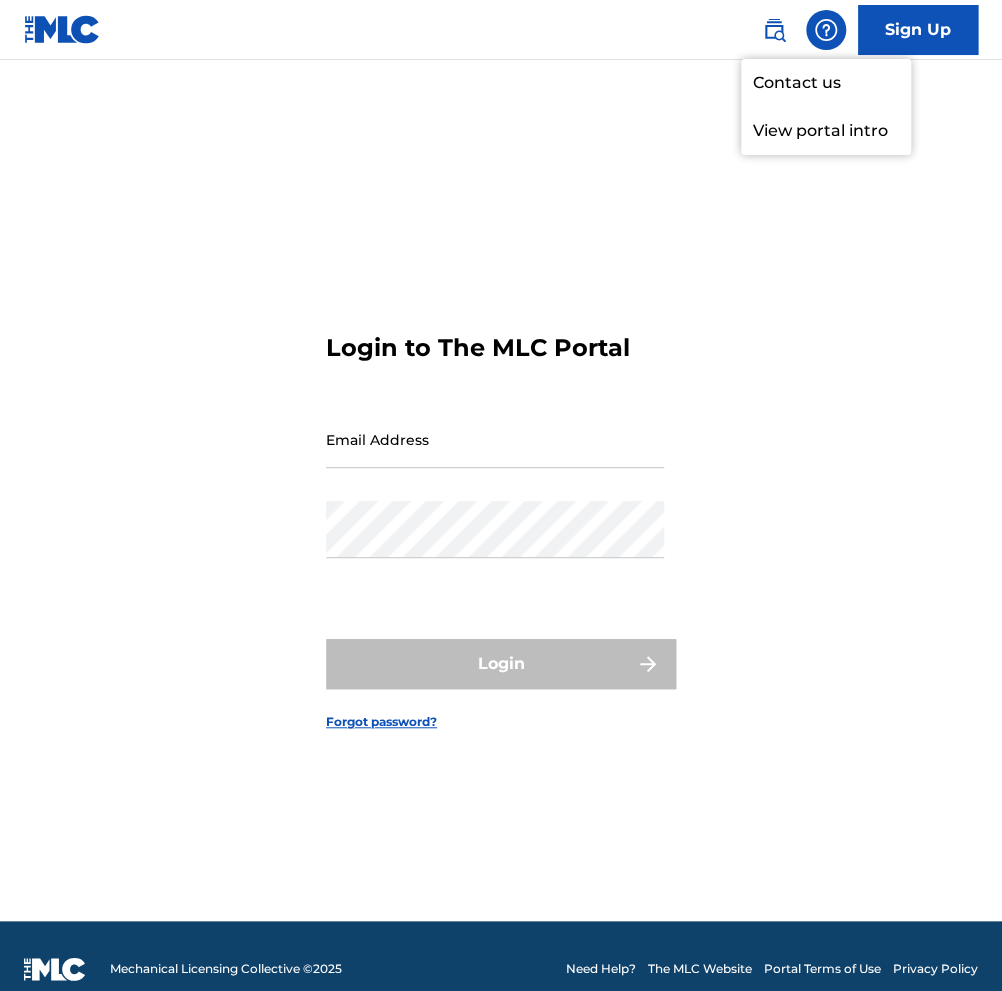 click on "Contact us" at bounding box center (826, 83) 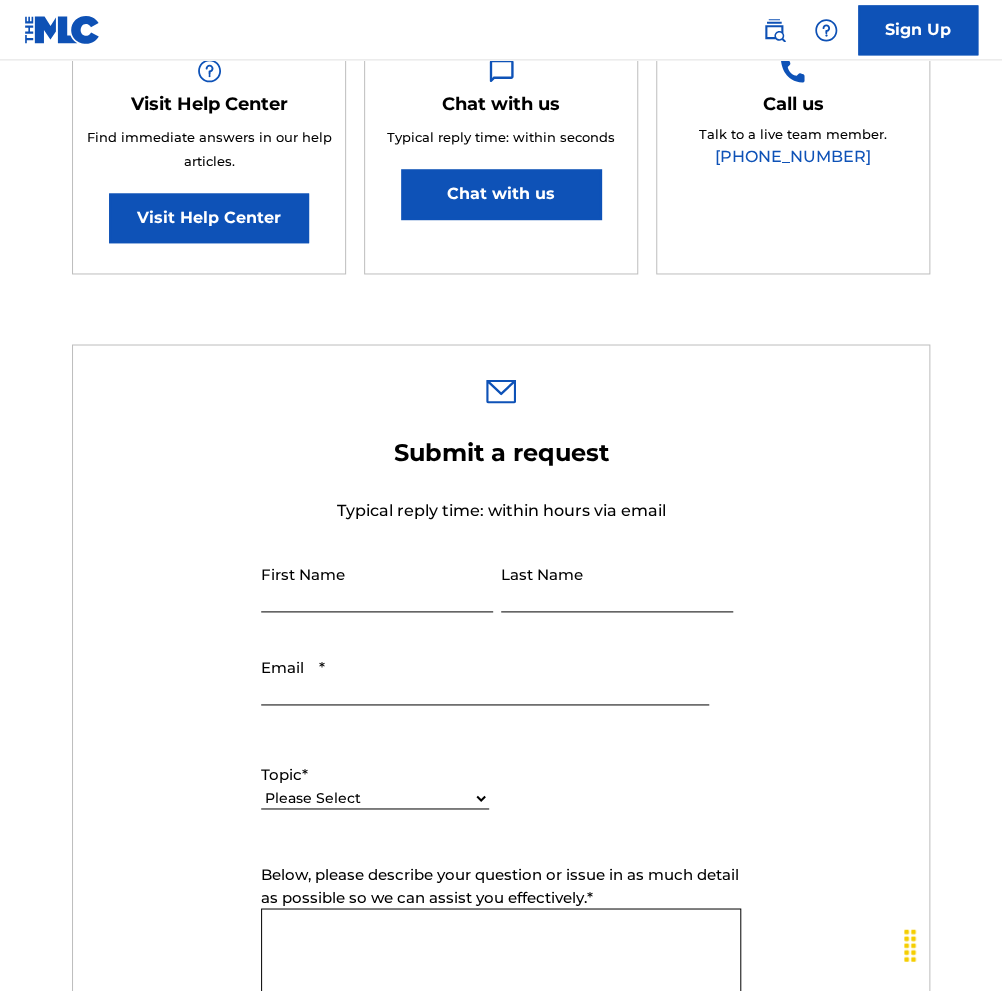 scroll, scrollTop: 0, scrollLeft: 0, axis: both 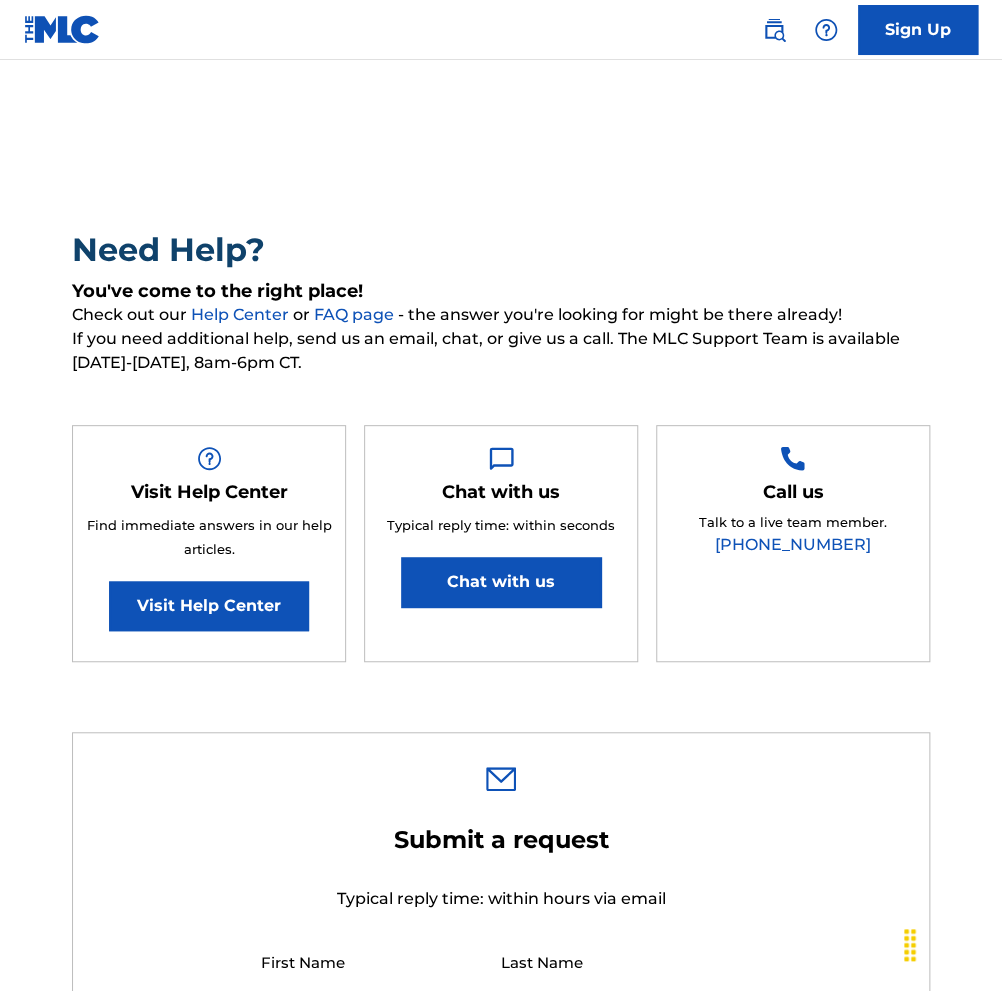 click on "Chat with us" at bounding box center (501, 582) 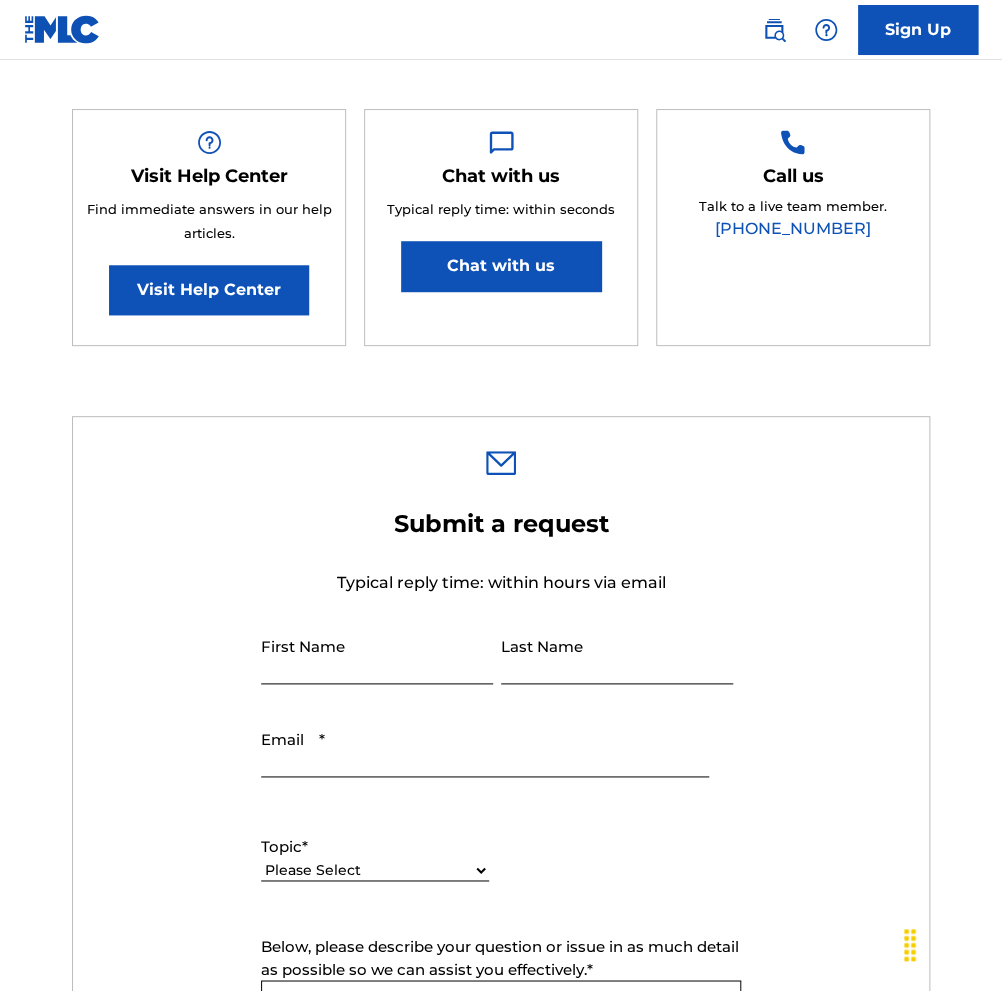 click on "Submit a request Typical reply time: within hours via email First Name Last Name Email * Topic * Please Select I need help with my account I need help with managing my catalog I need help with the Public Search I need help with information about The MLC I need help with payment I need help with DQI Below, please describe your question or issue in as much detail as possible so we can assist you effectively. * Below, please attach any images or screenshots that would help the Support Team in resolving your issue. Ticket Name Submit" at bounding box center (501, 931) 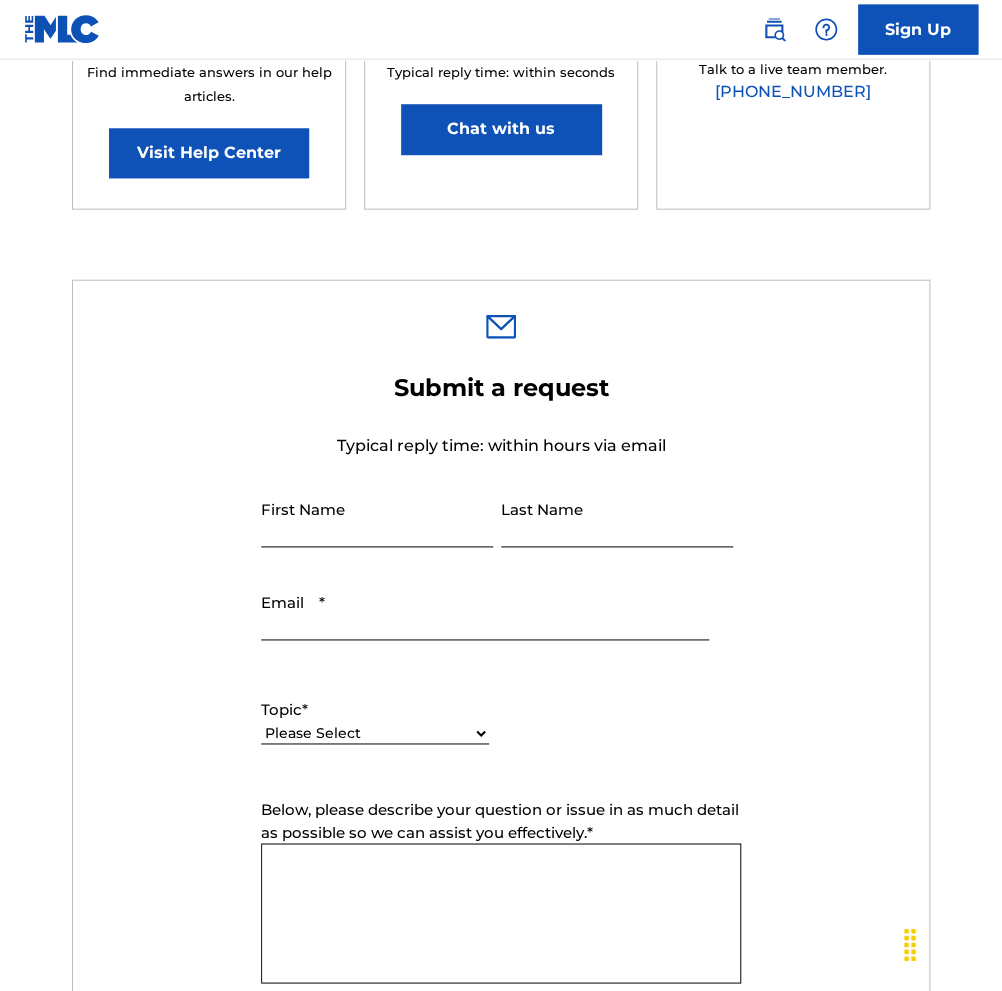 scroll, scrollTop: 316, scrollLeft: 0, axis: vertical 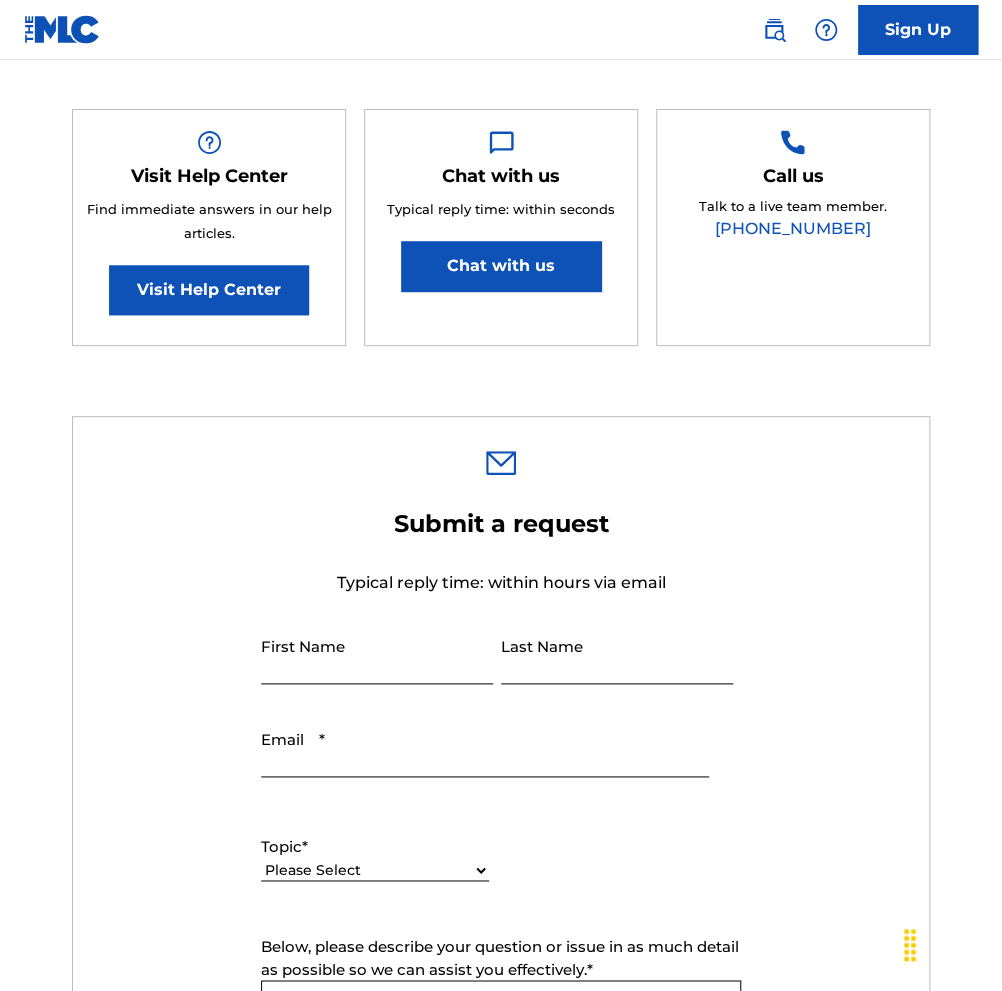 click on "Chat with us" at bounding box center [501, 266] 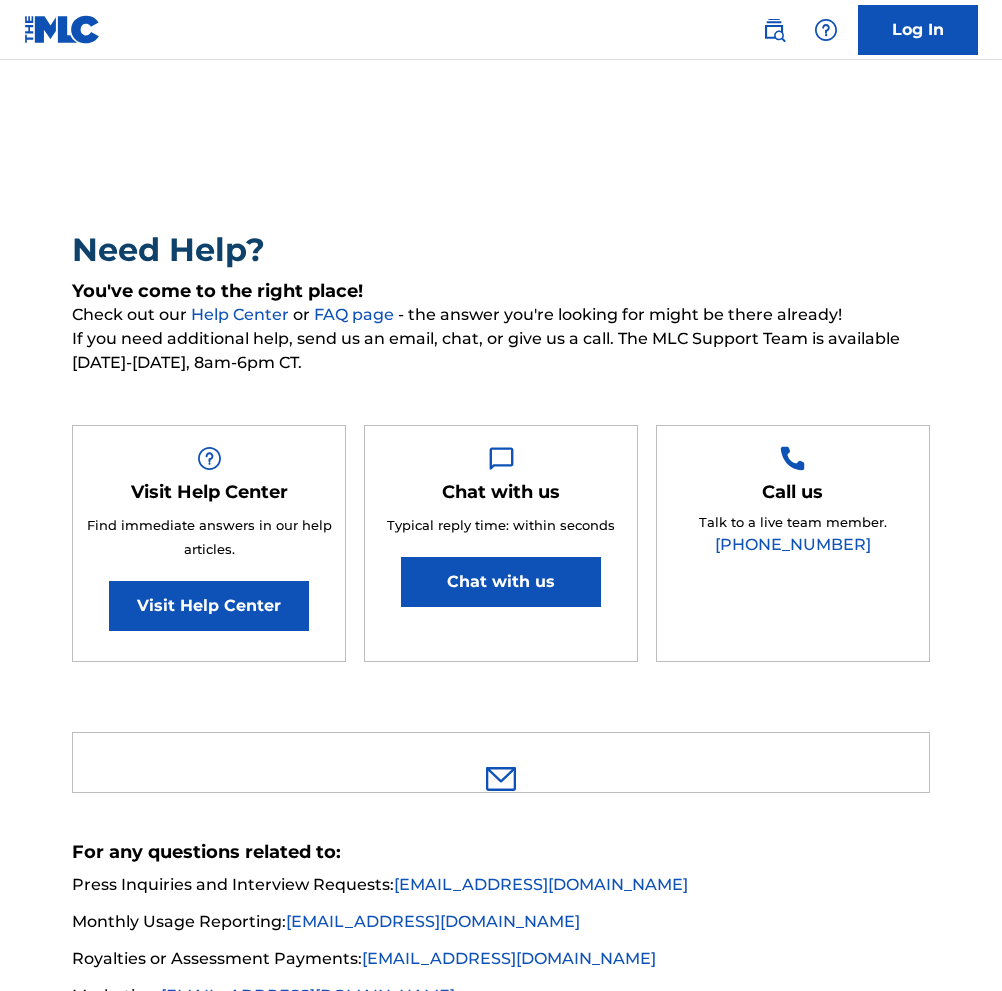 scroll, scrollTop: 0, scrollLeft: 0, axis: both 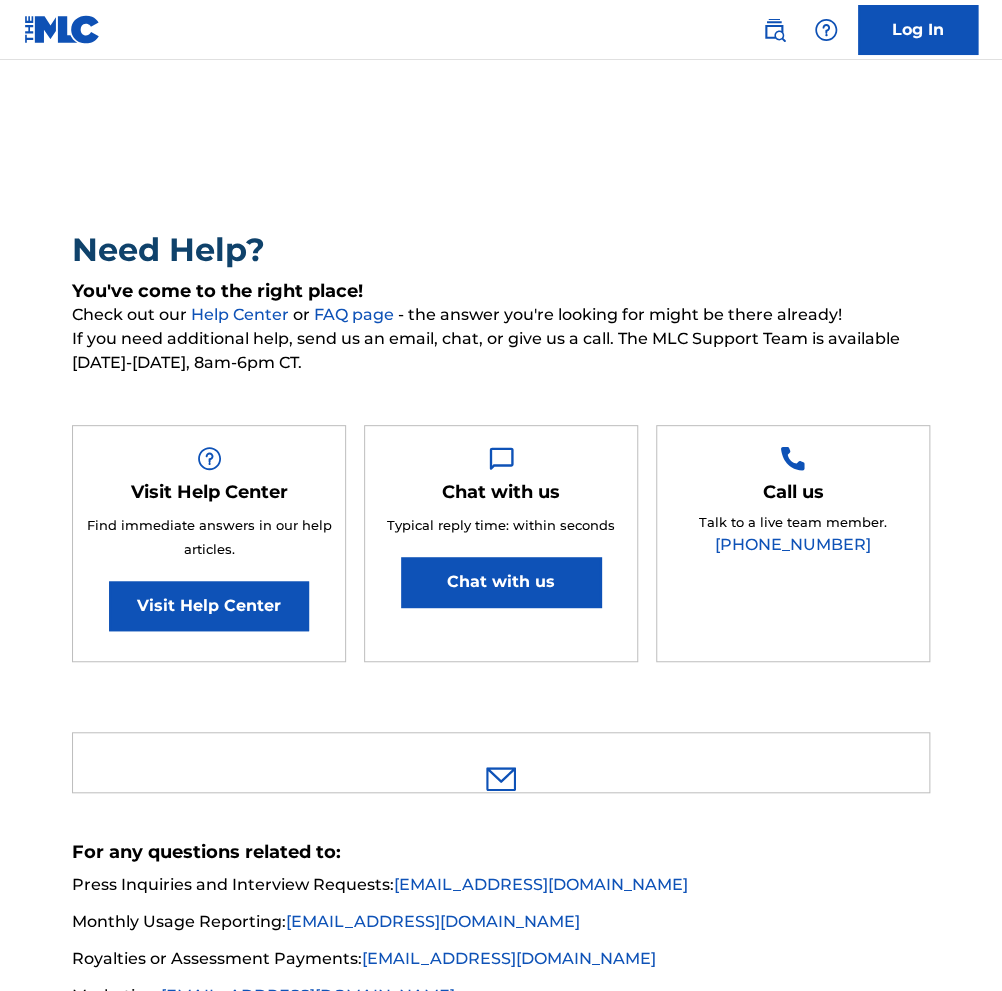 click on "Chat with us" at bounding box center [501, 582] 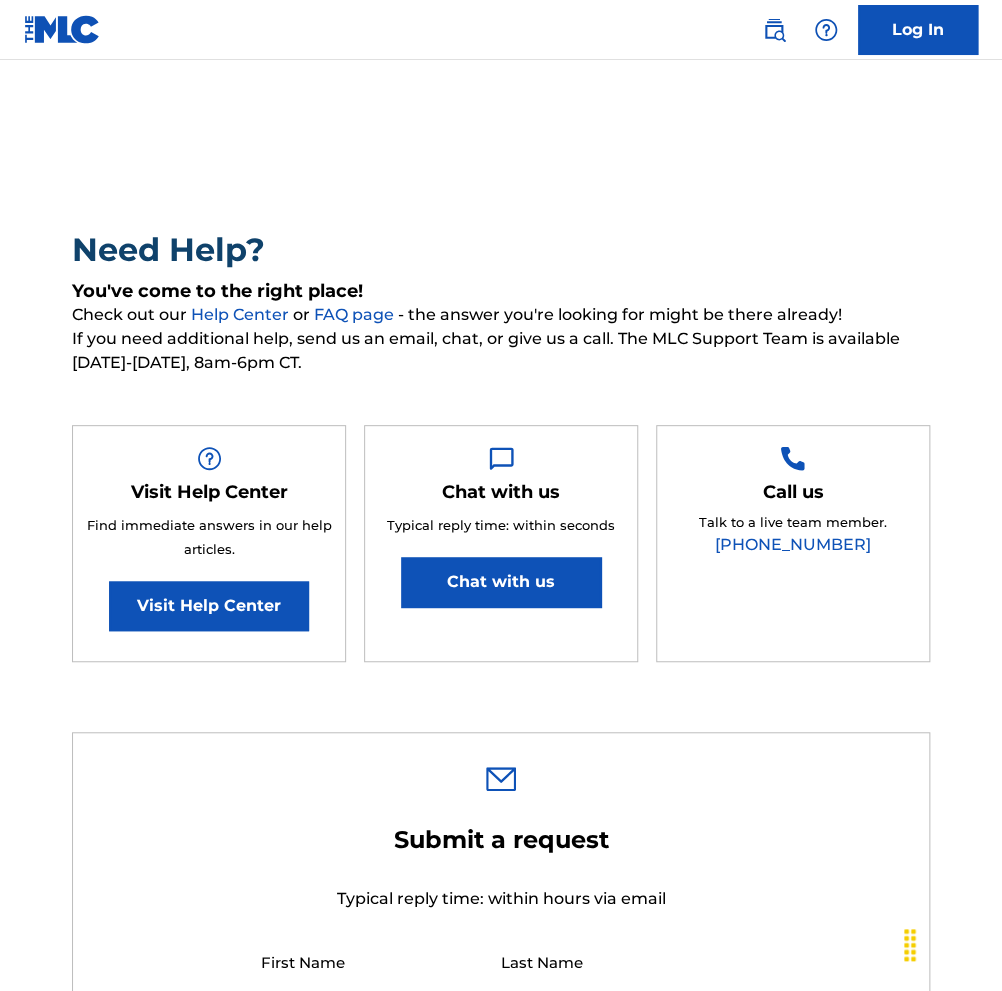click on "Chat with us" at bounding box center (501, 582) 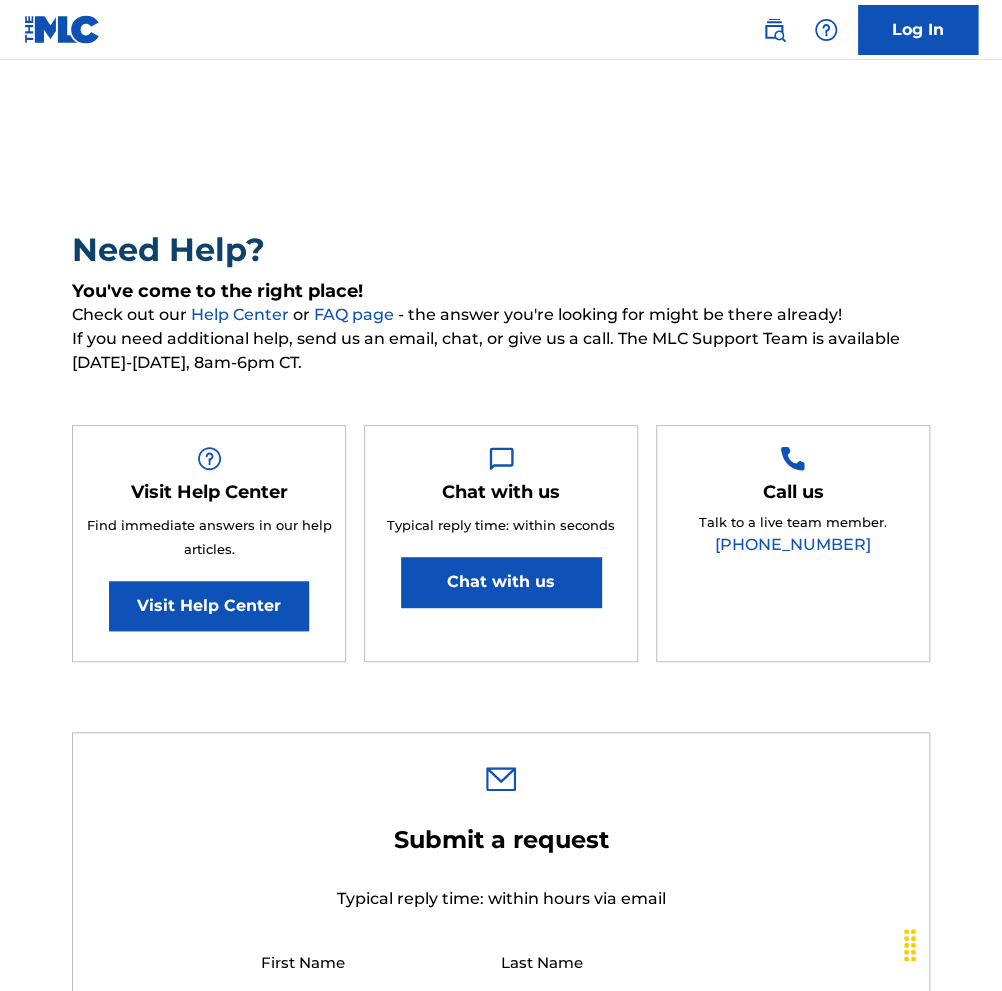click on "Chat with us" at bounding box center (501, 582) 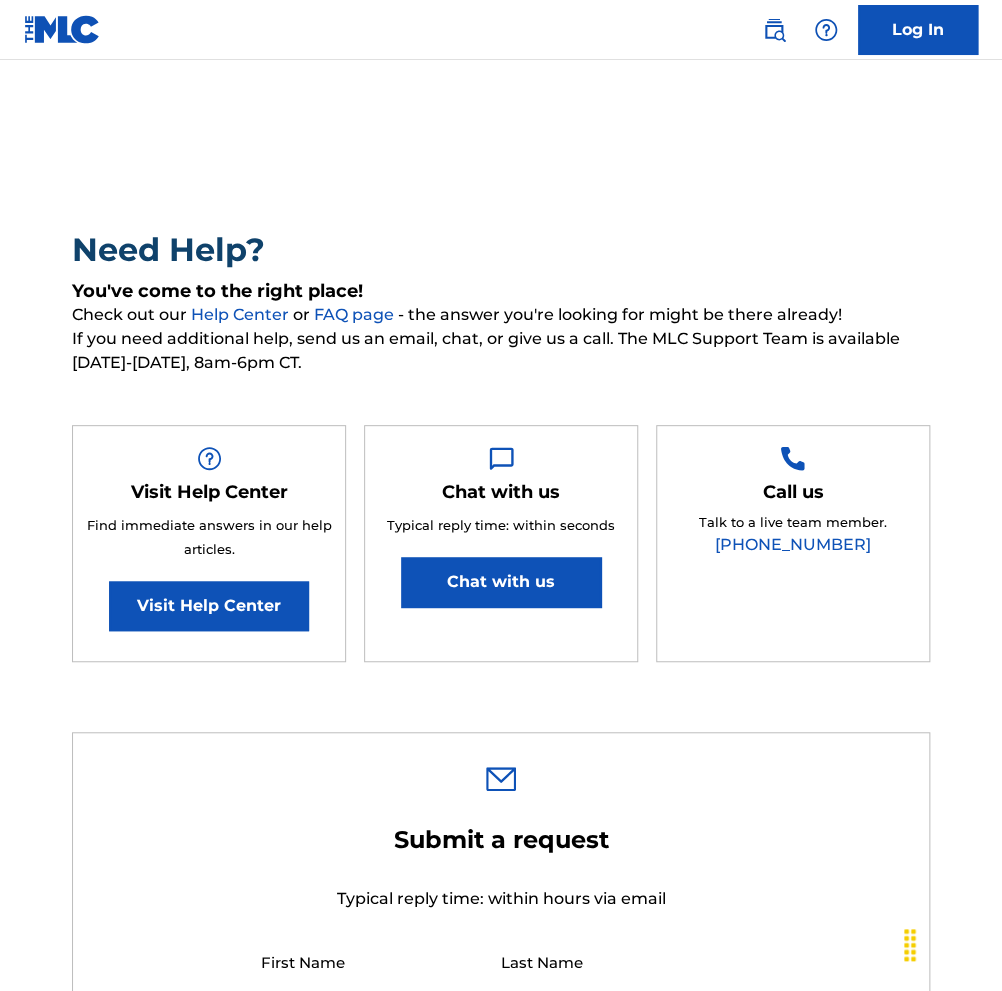 click on "Chat with us" at bounding box center [501, 582] 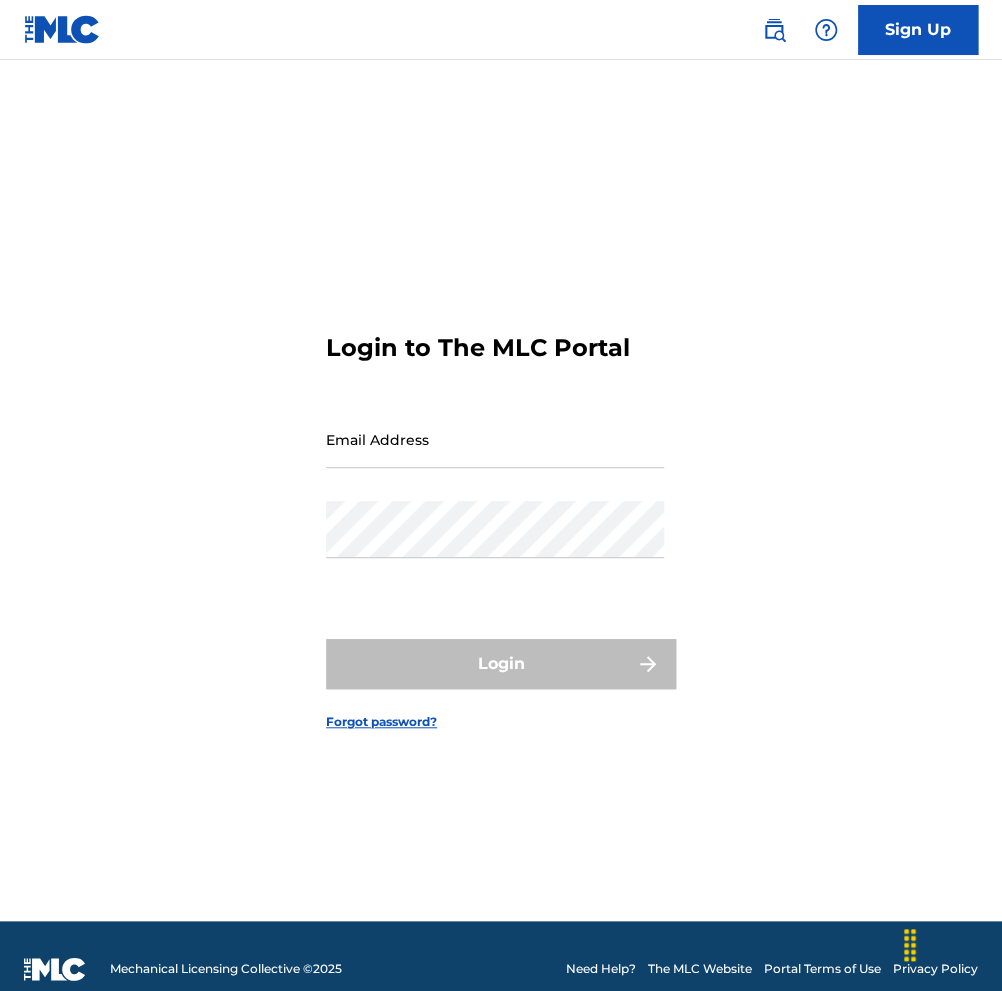click on "Login to The MLC Portal Email Address Password Login Forgot password?" at bounding box center [501, 515] 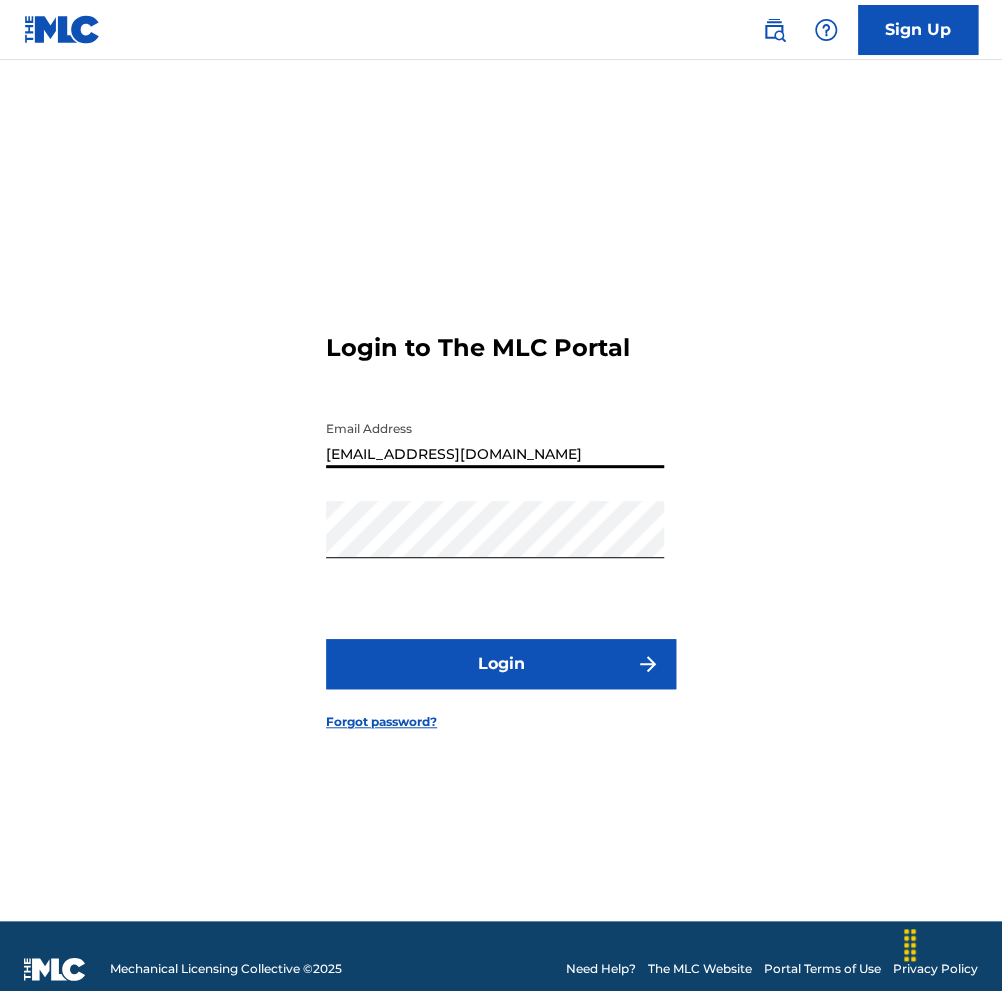 type on "duke.mctesterson@gmail.com" 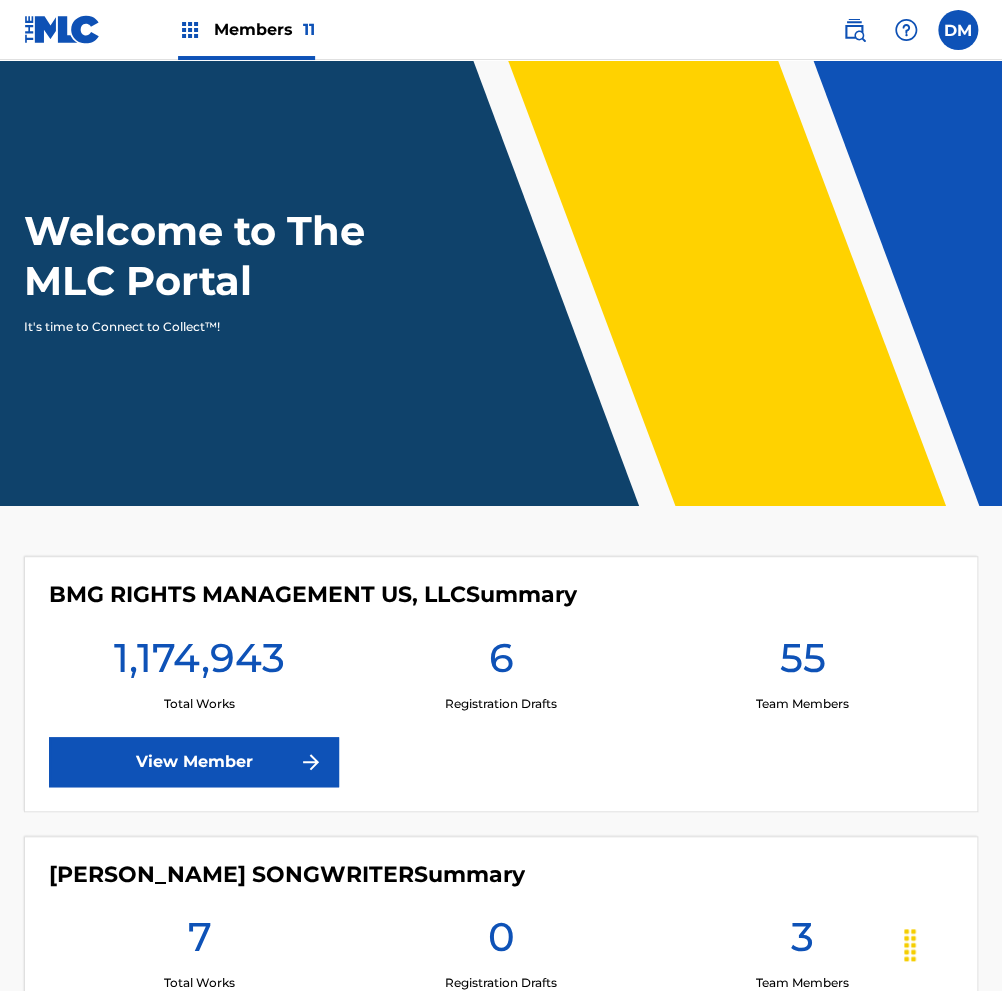 click at bounding box center (958, 30) 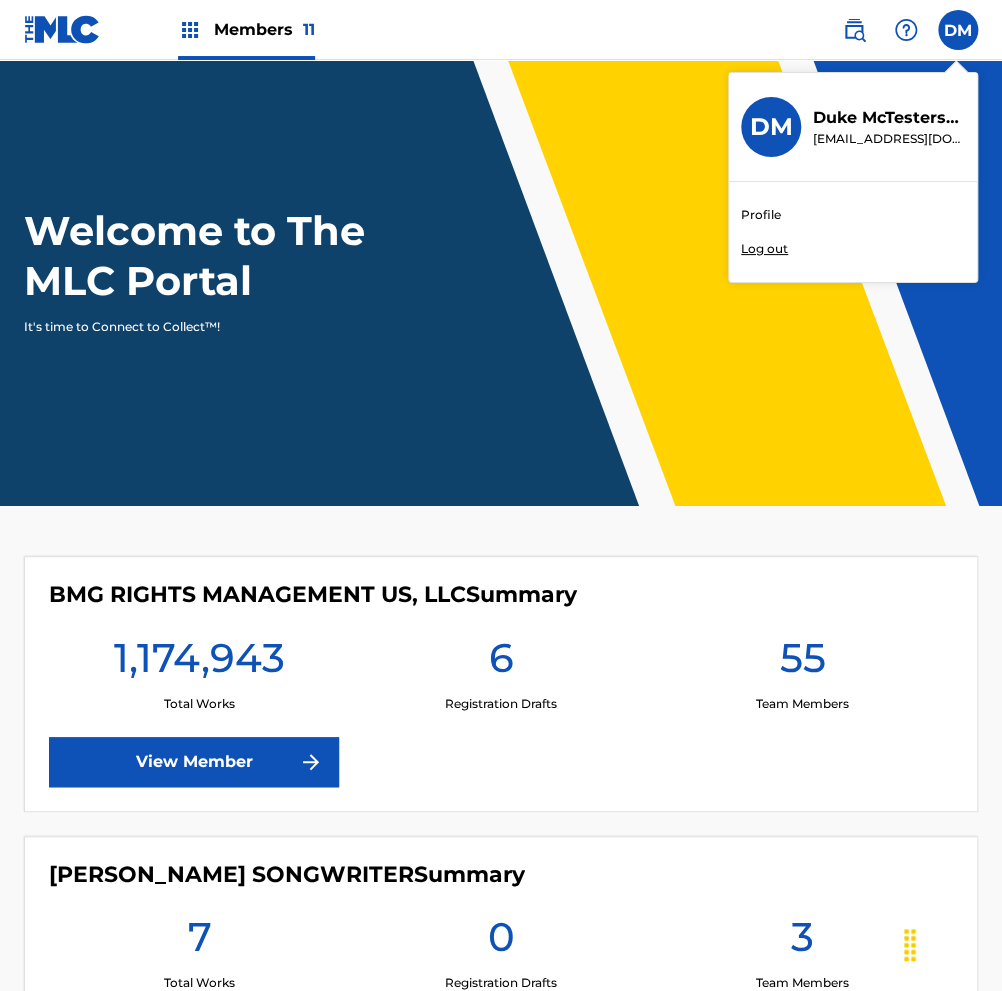 scroll, scrollTop: 0, scrollLeft: 0, axis: both 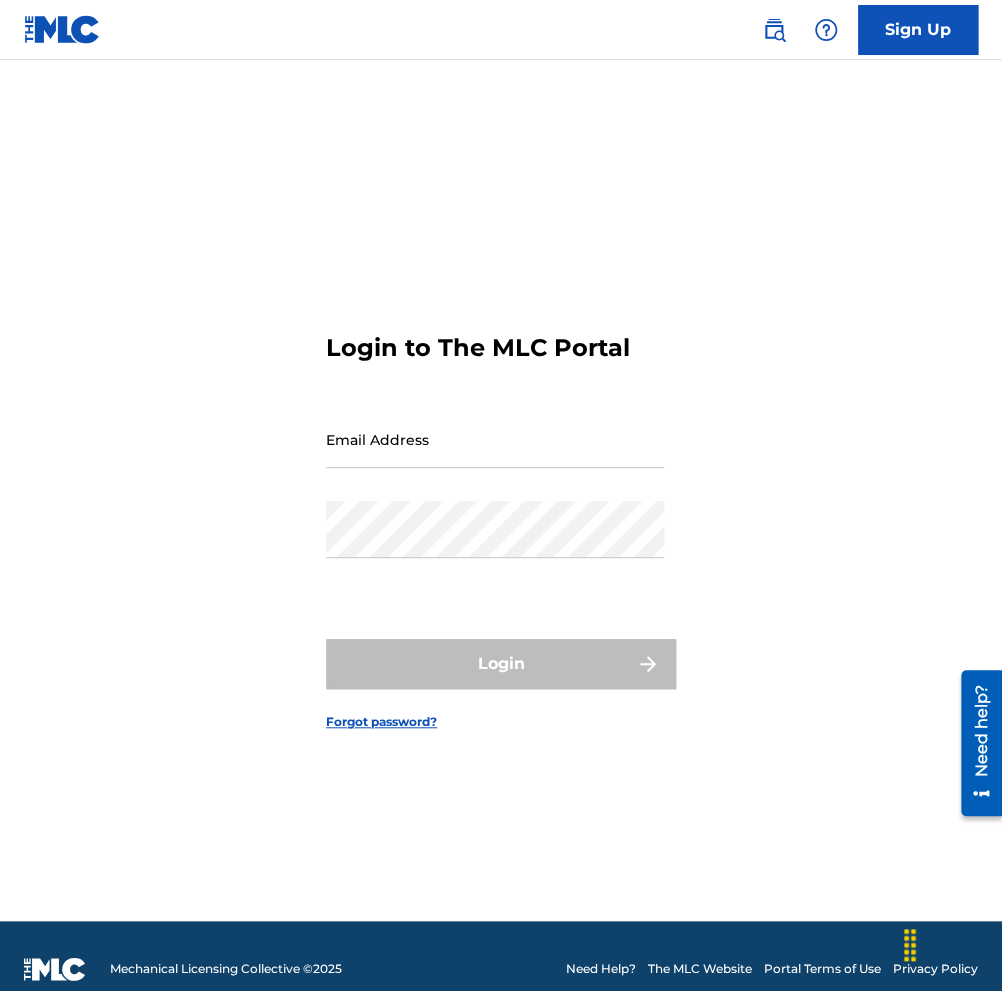 click on "Email Address" at bounding box center [495, 439] 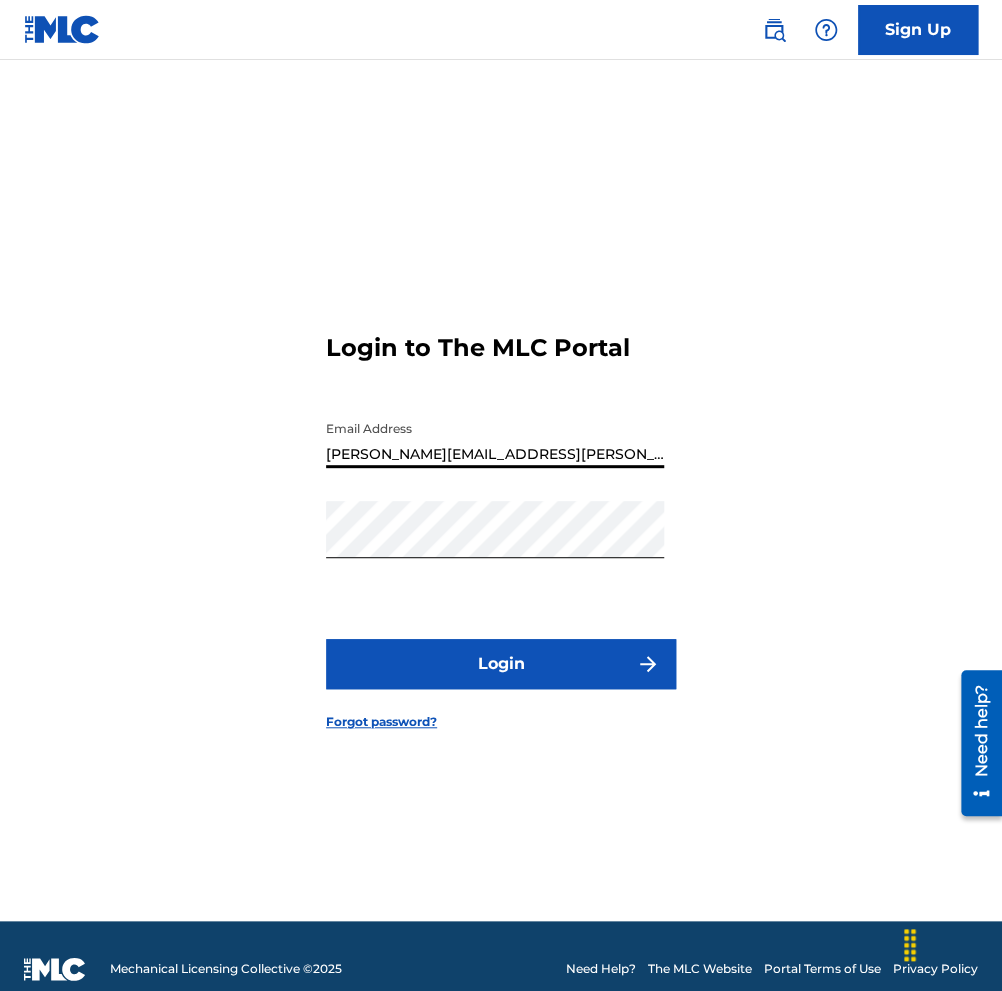 type on "maurice.buckberry@themlc.com" 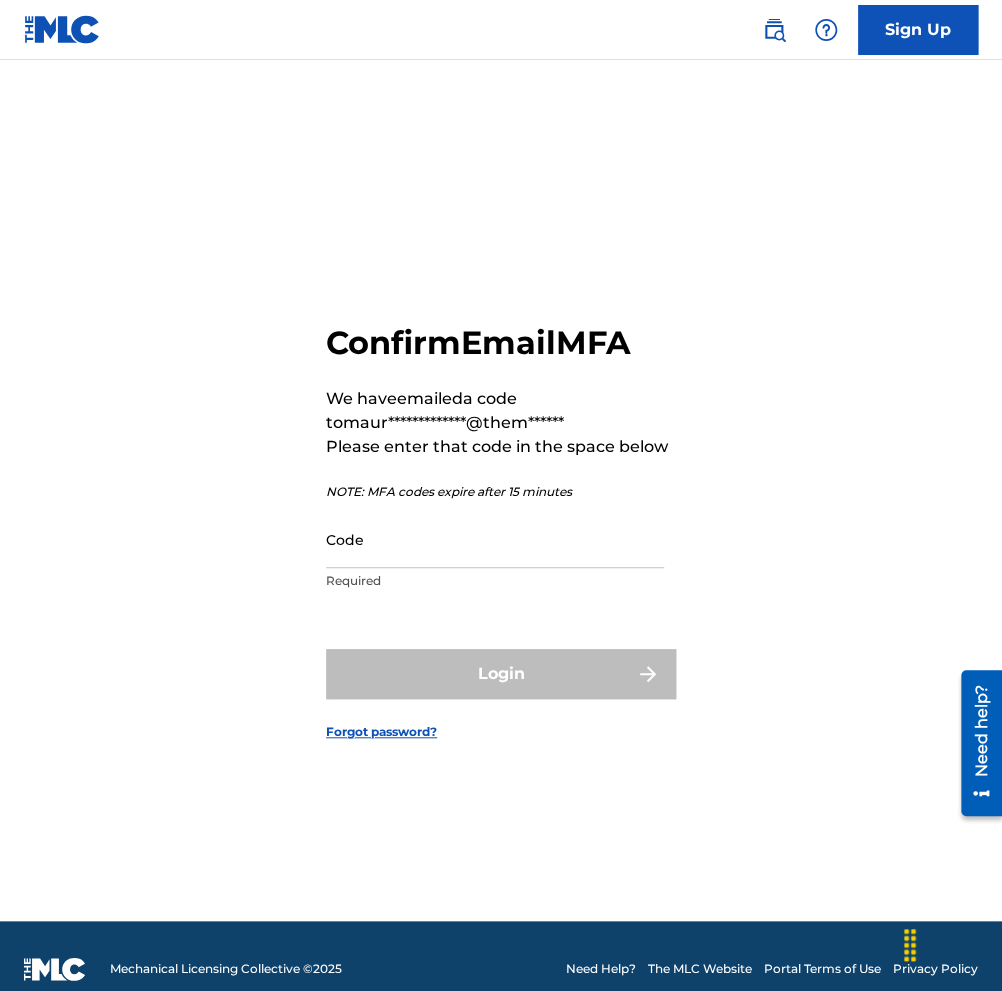 click on "Sign Up" at bounding box center [918, 30] 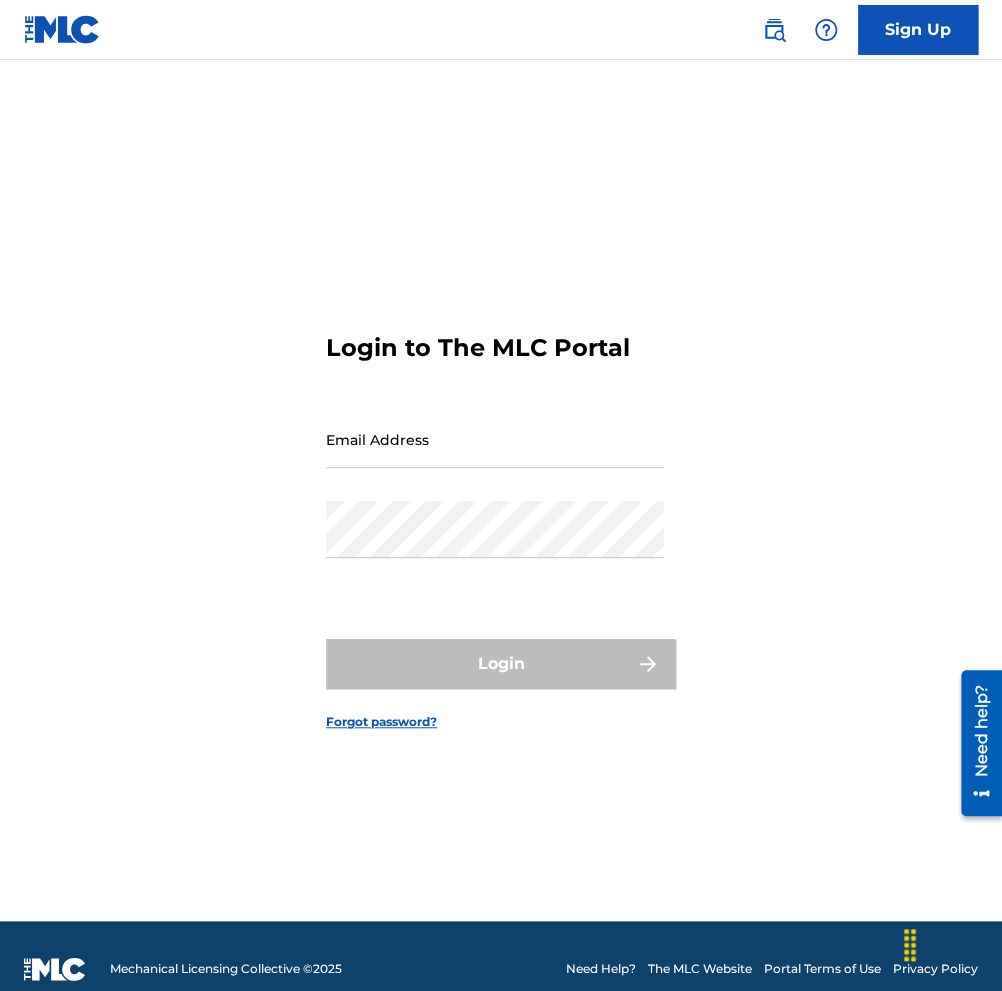 click on "Sign Up" at bounding box center (918, 30) 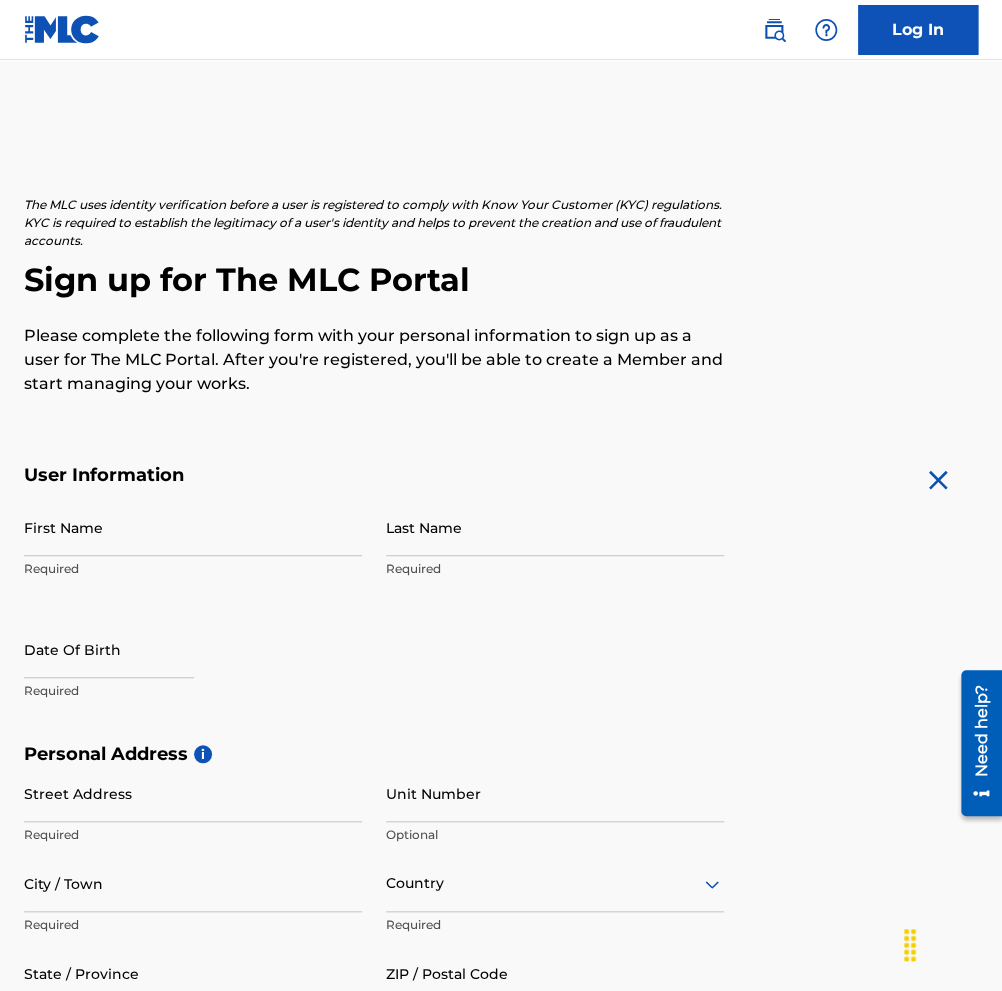 click on "Log In" at bounding box center (918, 30) 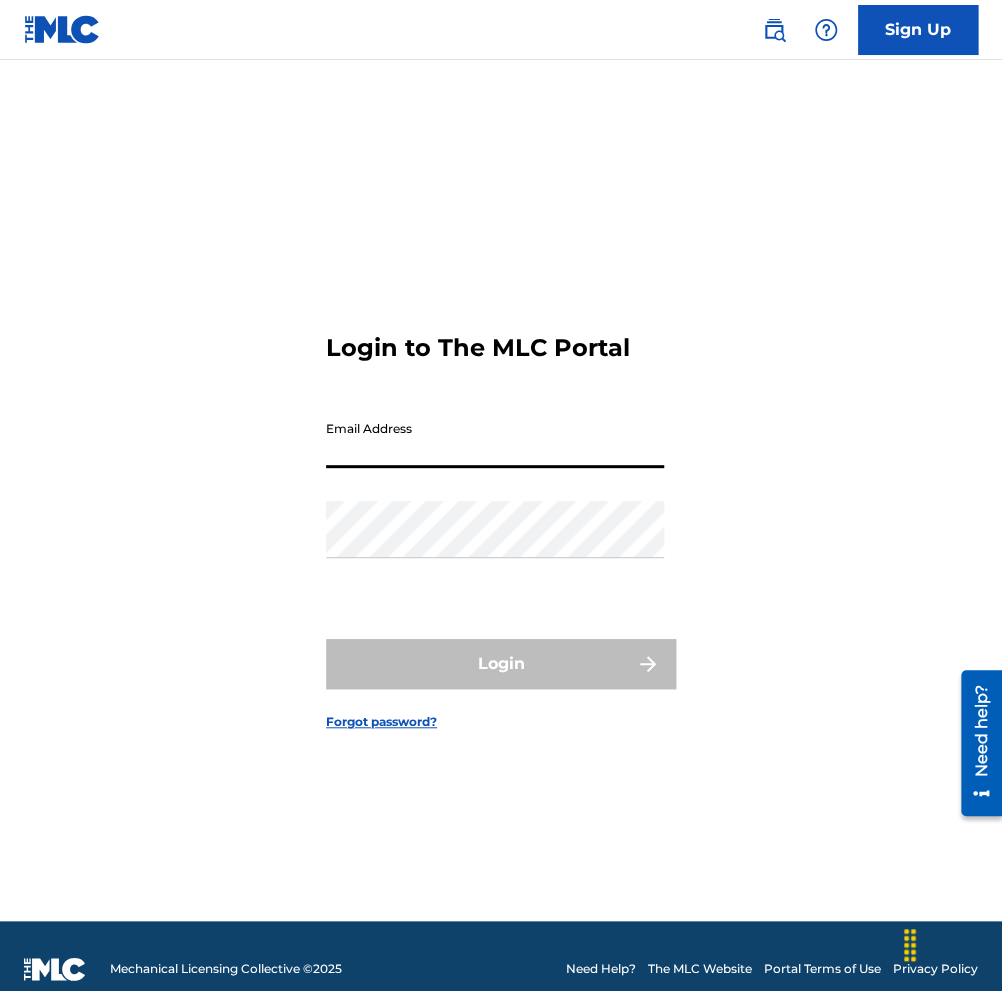 click on "Email Address" at bounding box center (495, 439) 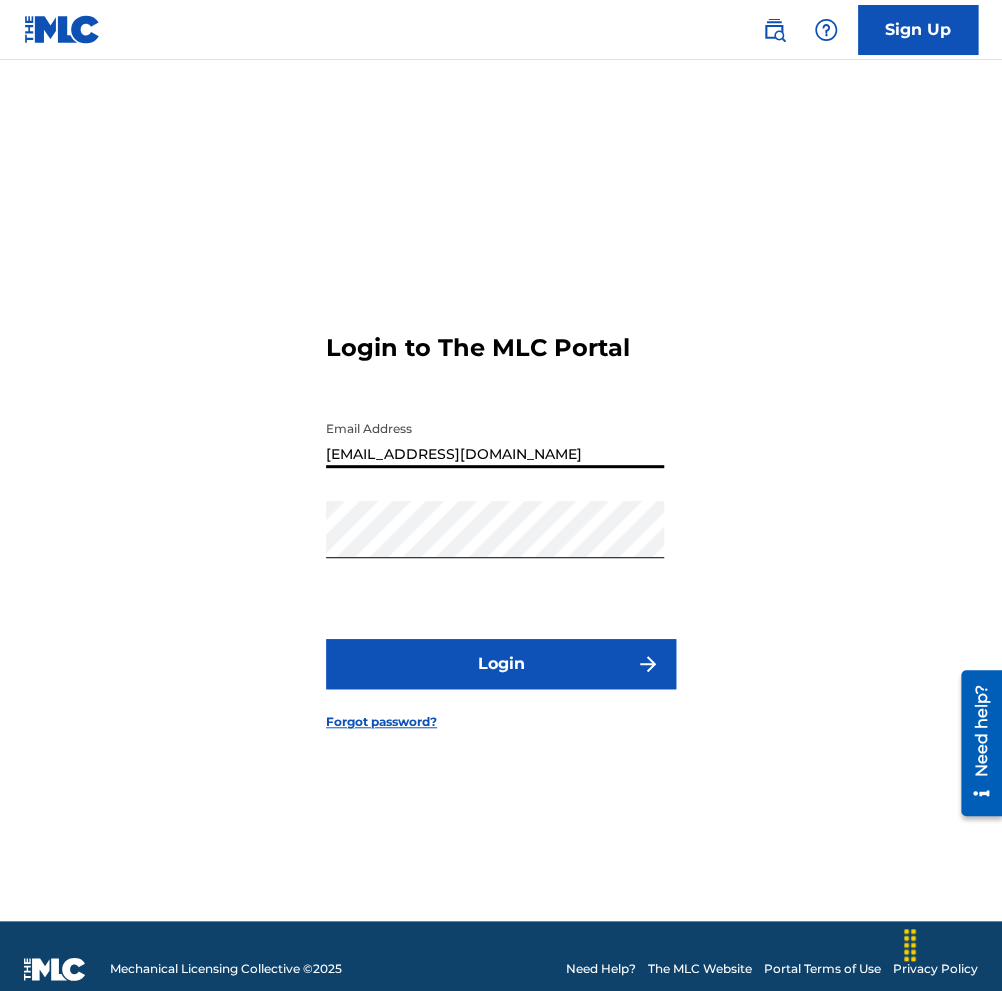 type on "[EMAIL_ADDRESS][DOMAIN_NAME]" 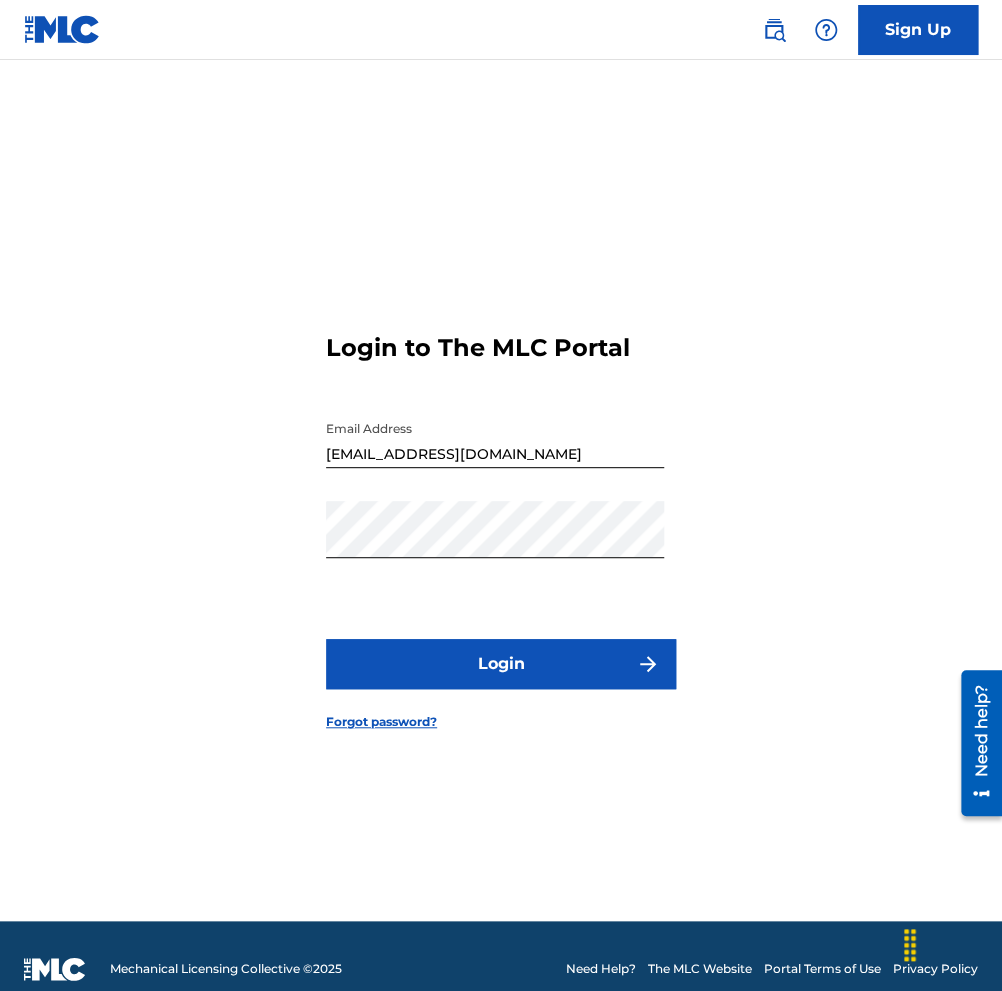 click on "Login" at bounding box center (501, 664) 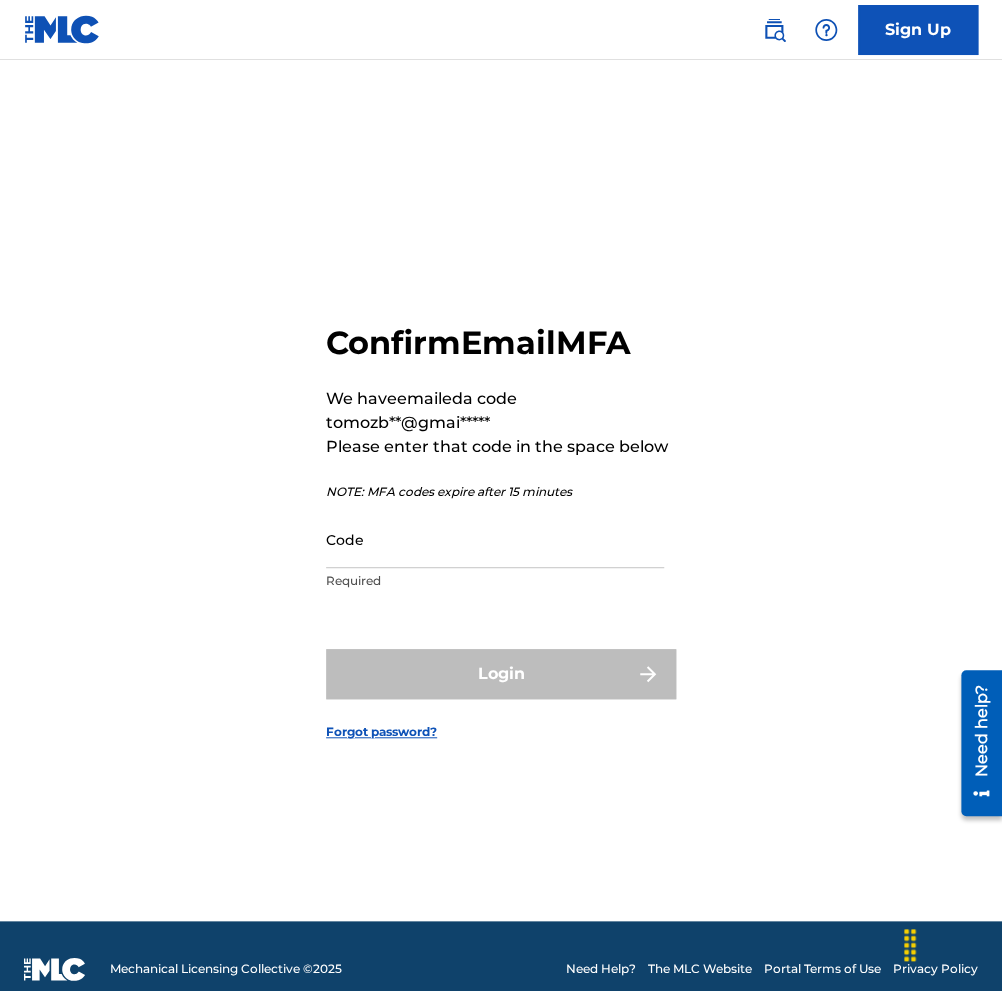 click on "Code" at bounding box center [495, 539] 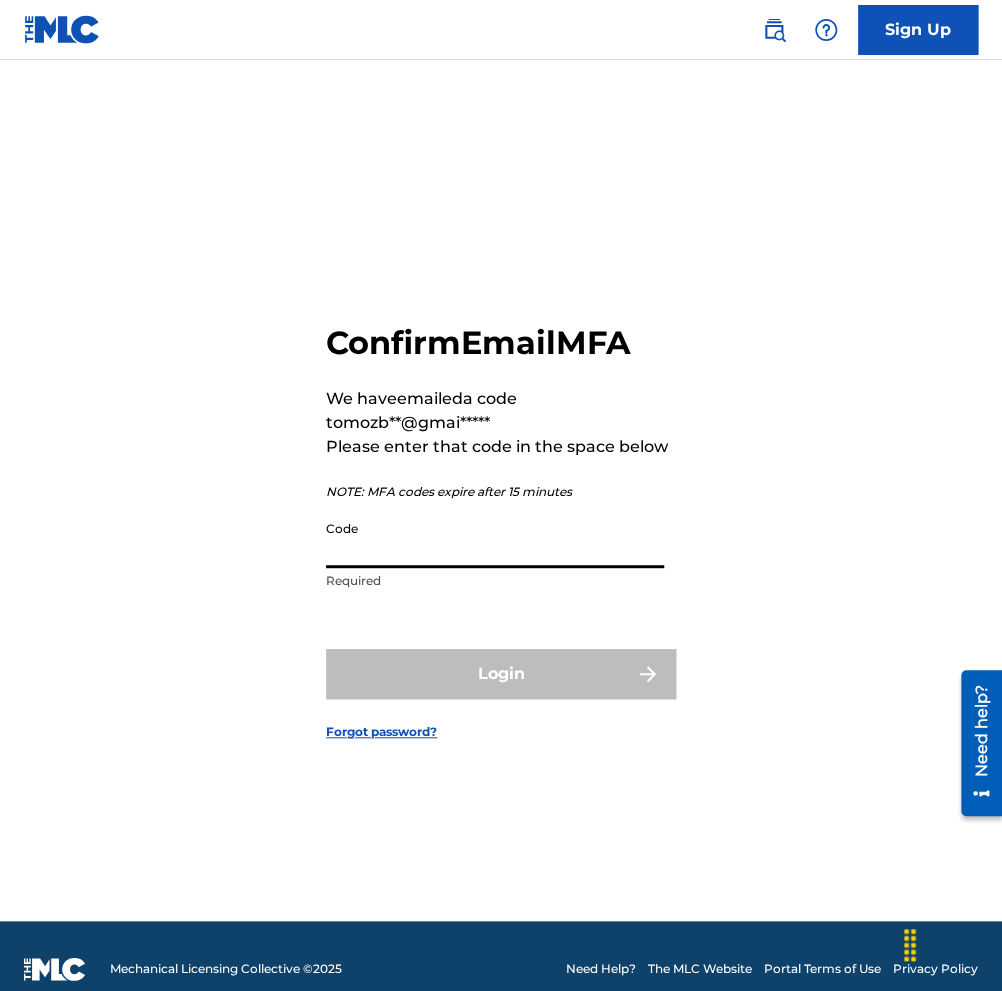 paste on "026918" 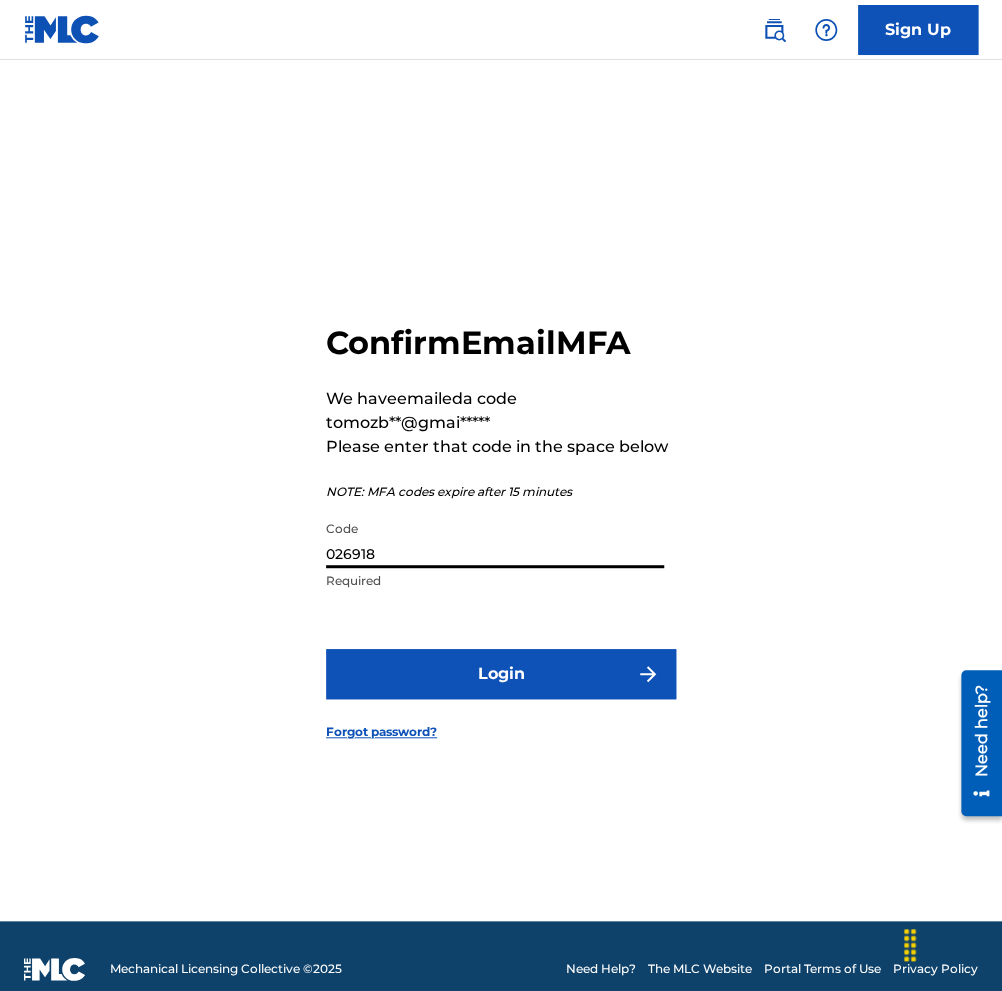 type on "026918" 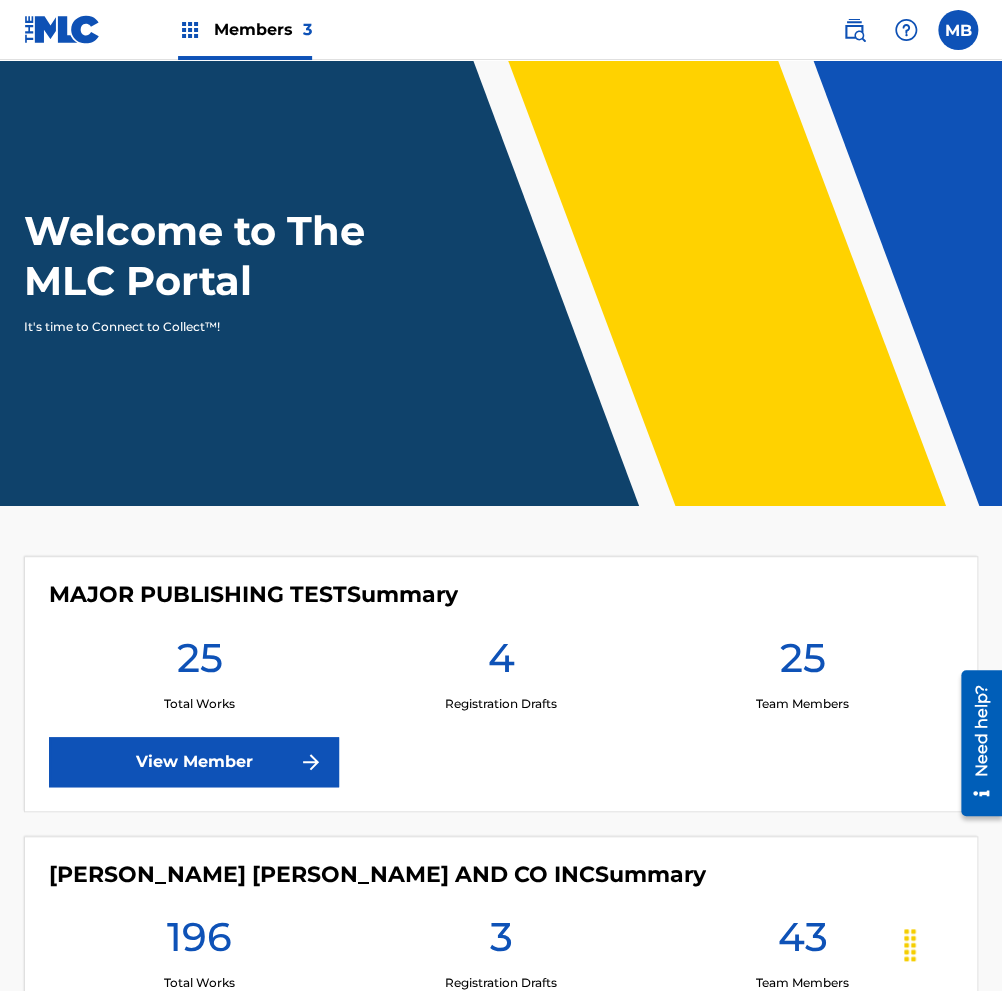 click on "Members    3" at bounding box center (263, 29) 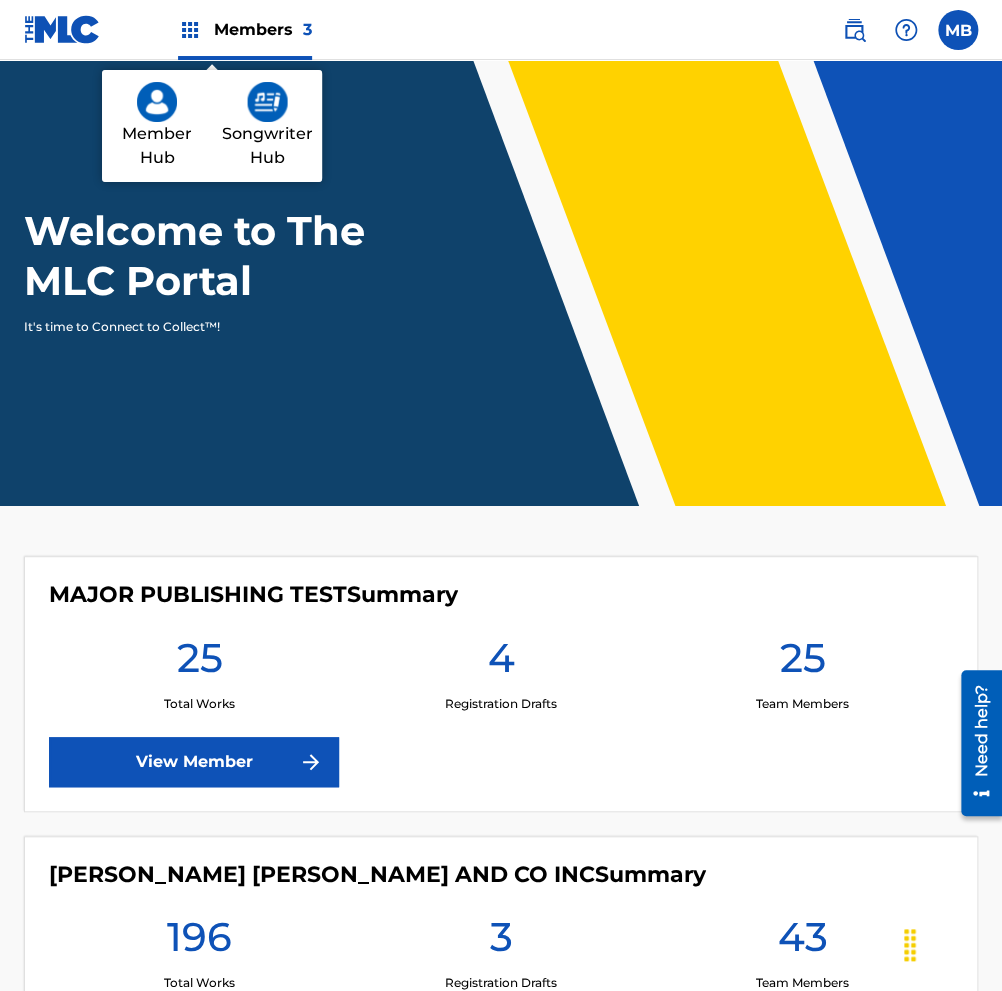 click on "Songwriter Hub" at bounding box center [267, 126] 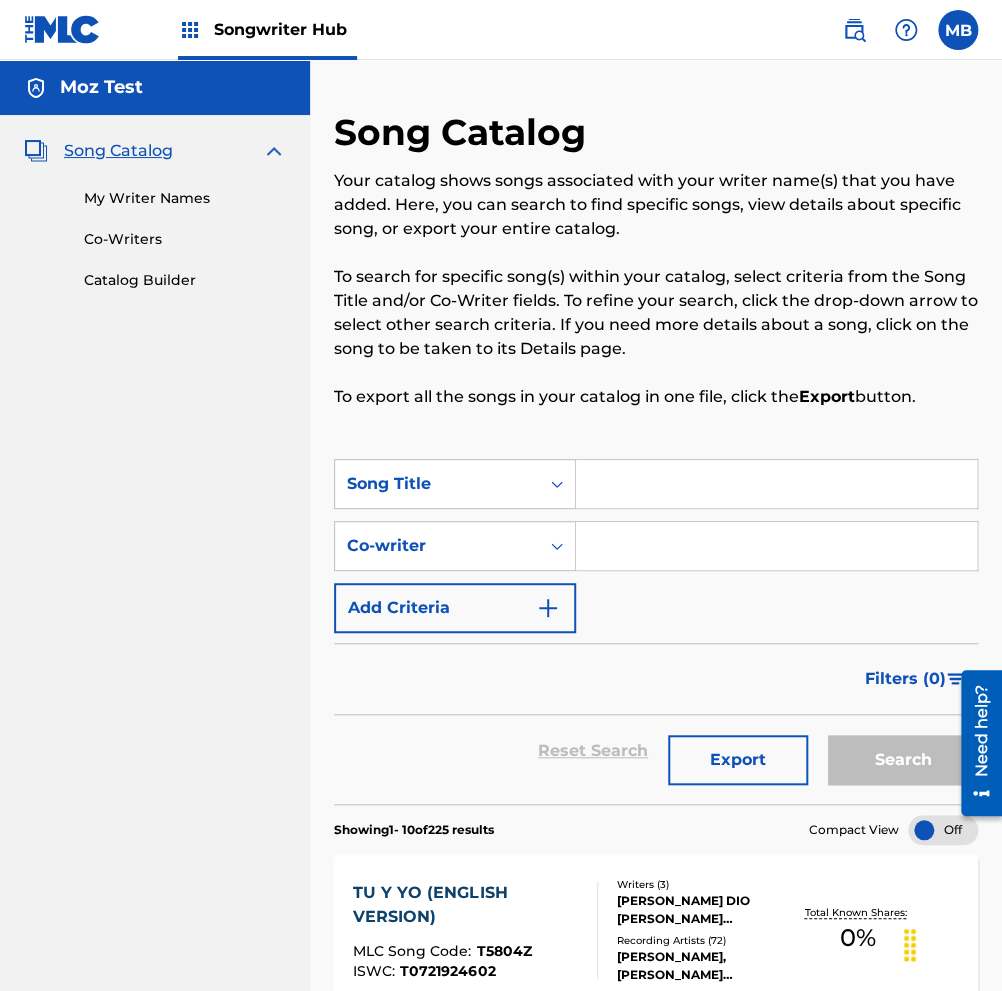 click on "Co-Writers" at bounding box center [185, 239] 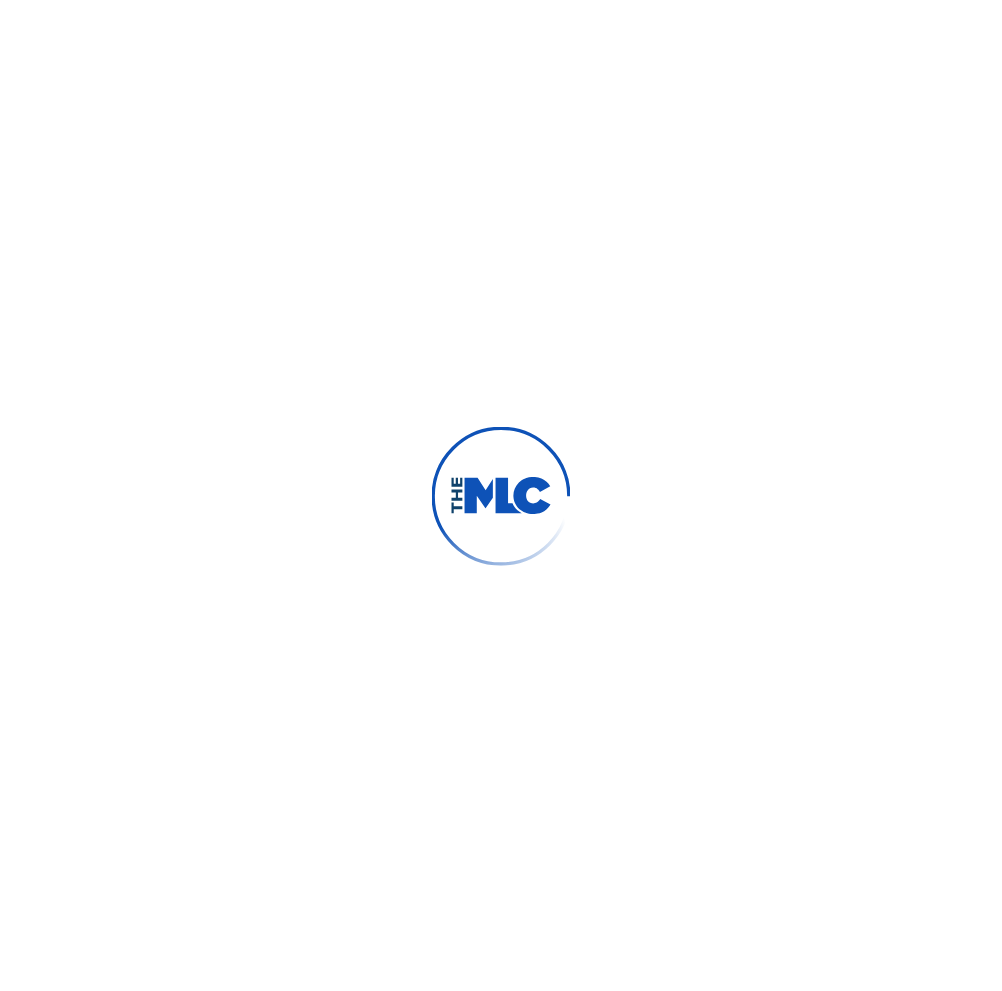 scroll, scrollTop: 0, scrollLeft: 0, axis: both 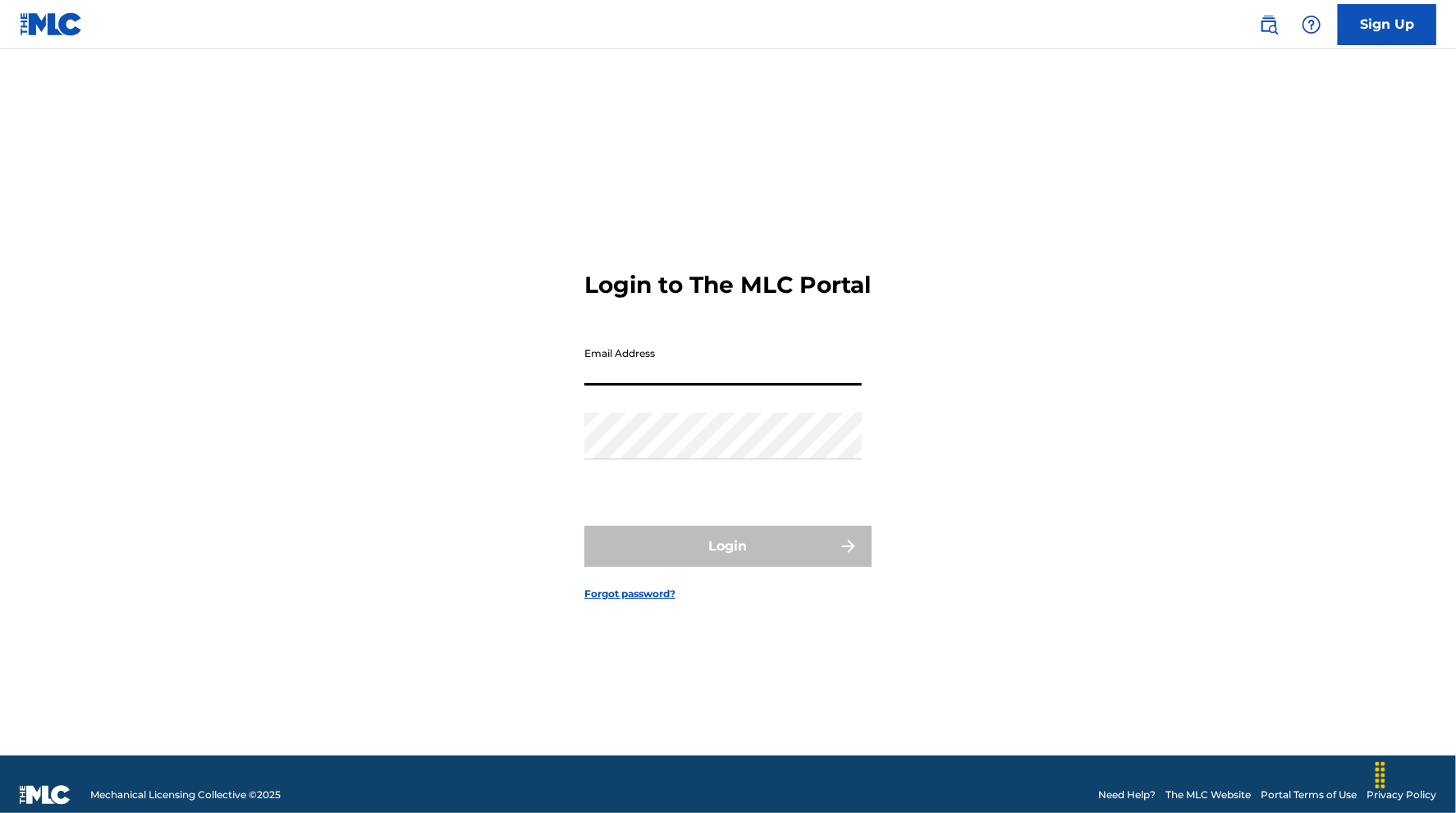 click on "Email Address" at bounding box center (723, 362) 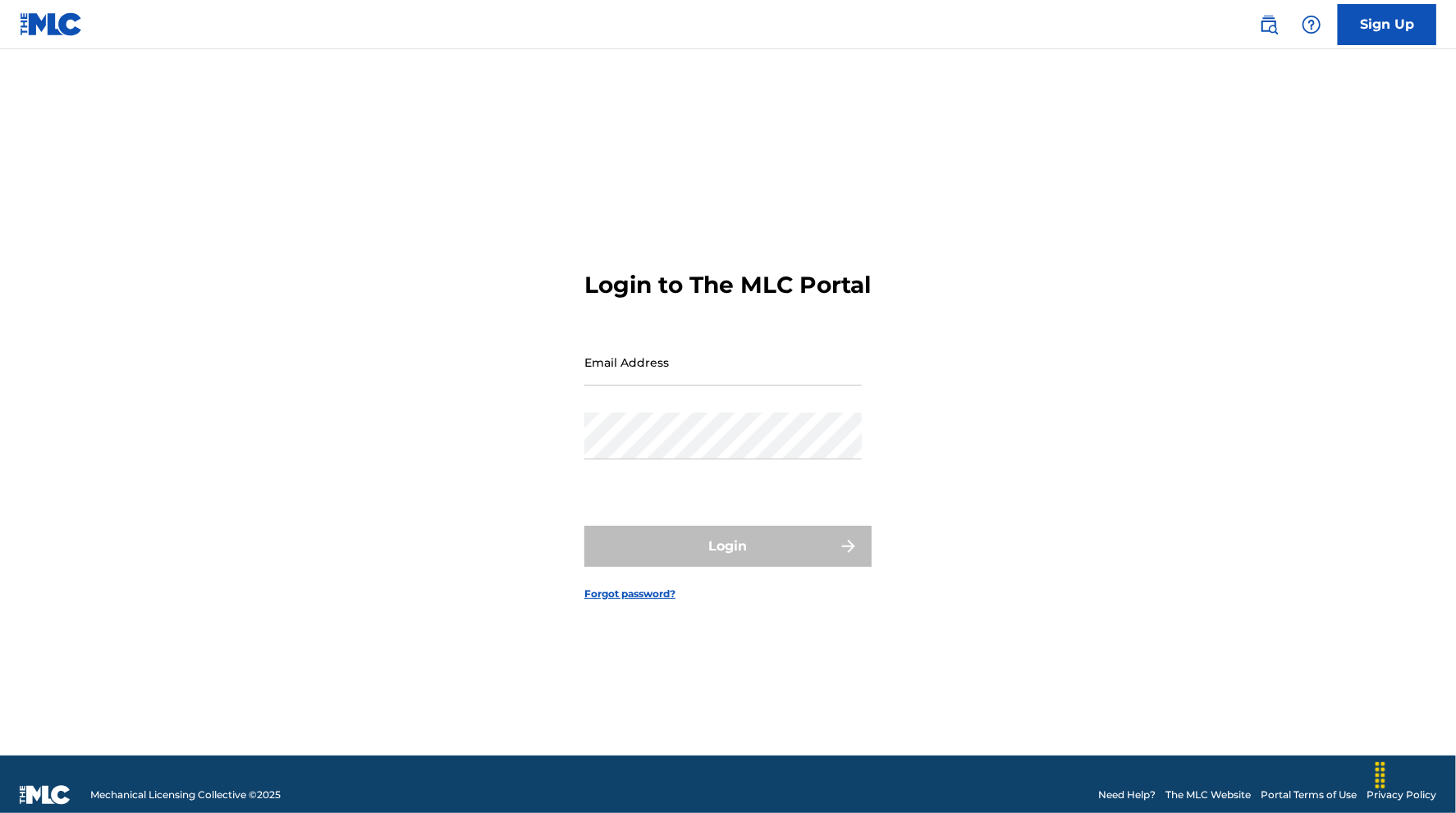 click on "Login to The MLC Portal Email Address Password Login Forgot password?" at bounding box center (728, 422) 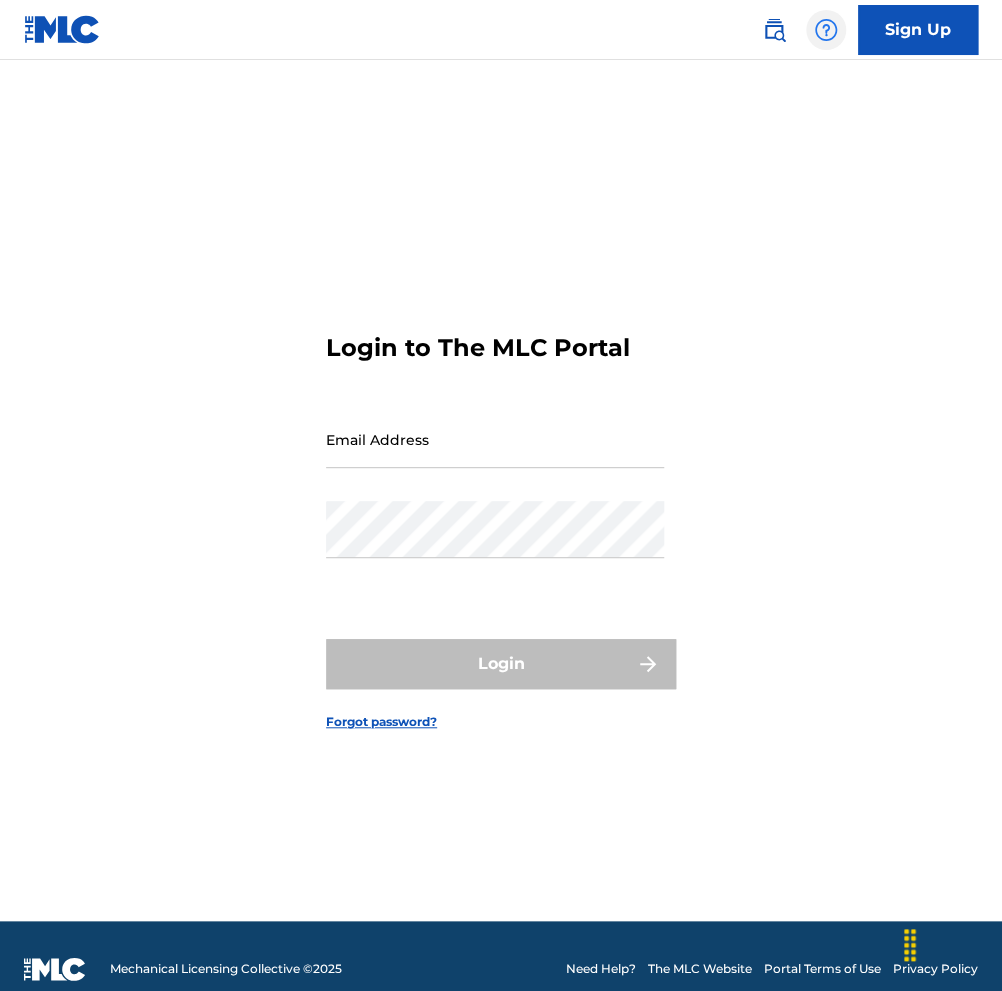 click at bounding box center (826, 30) 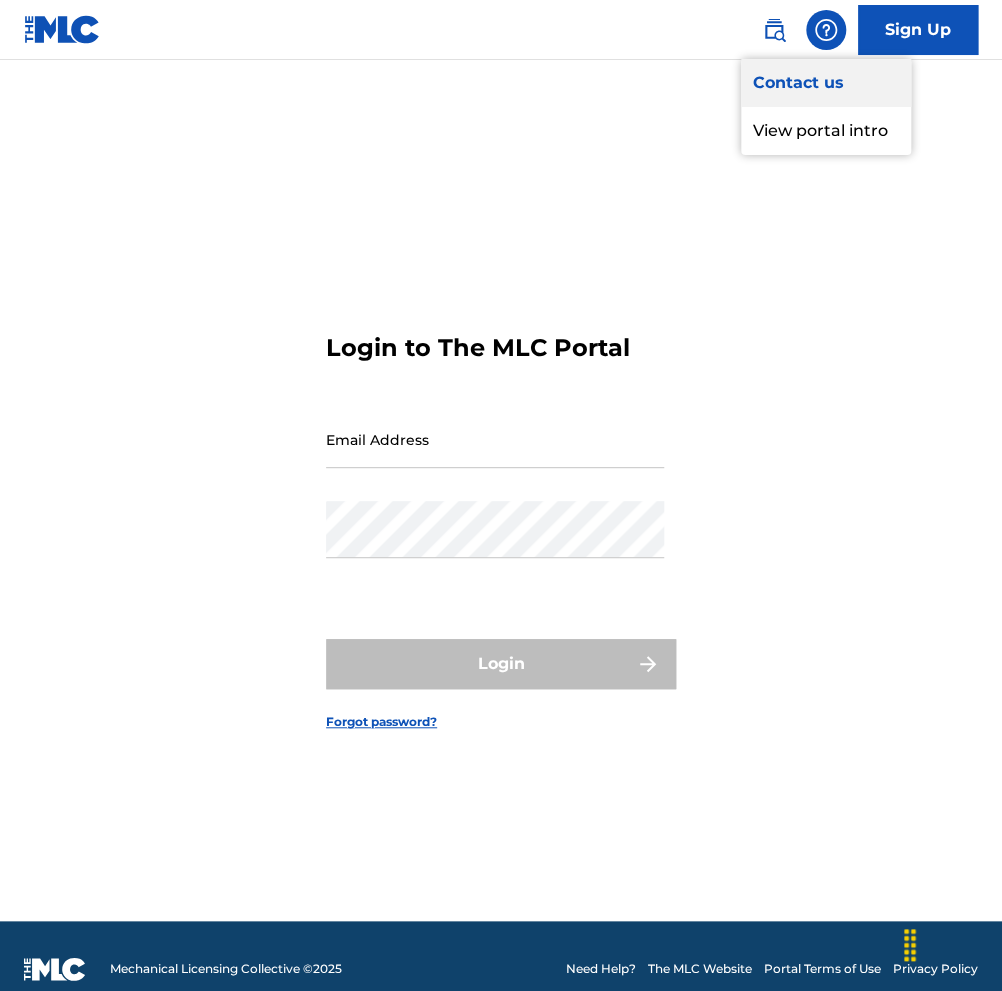 click on "Contact us" at bounding box center [826, 83] 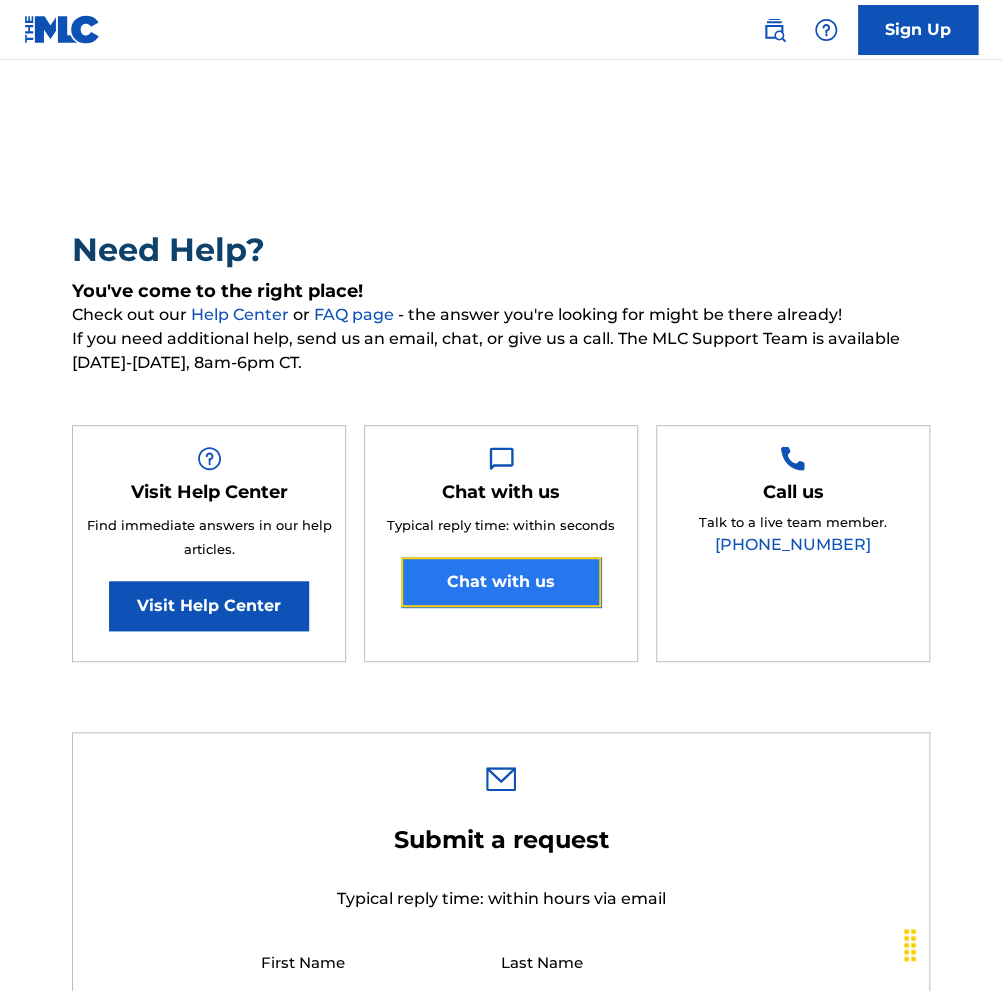 click on "Chat with us" at bounding box center [501, 582] 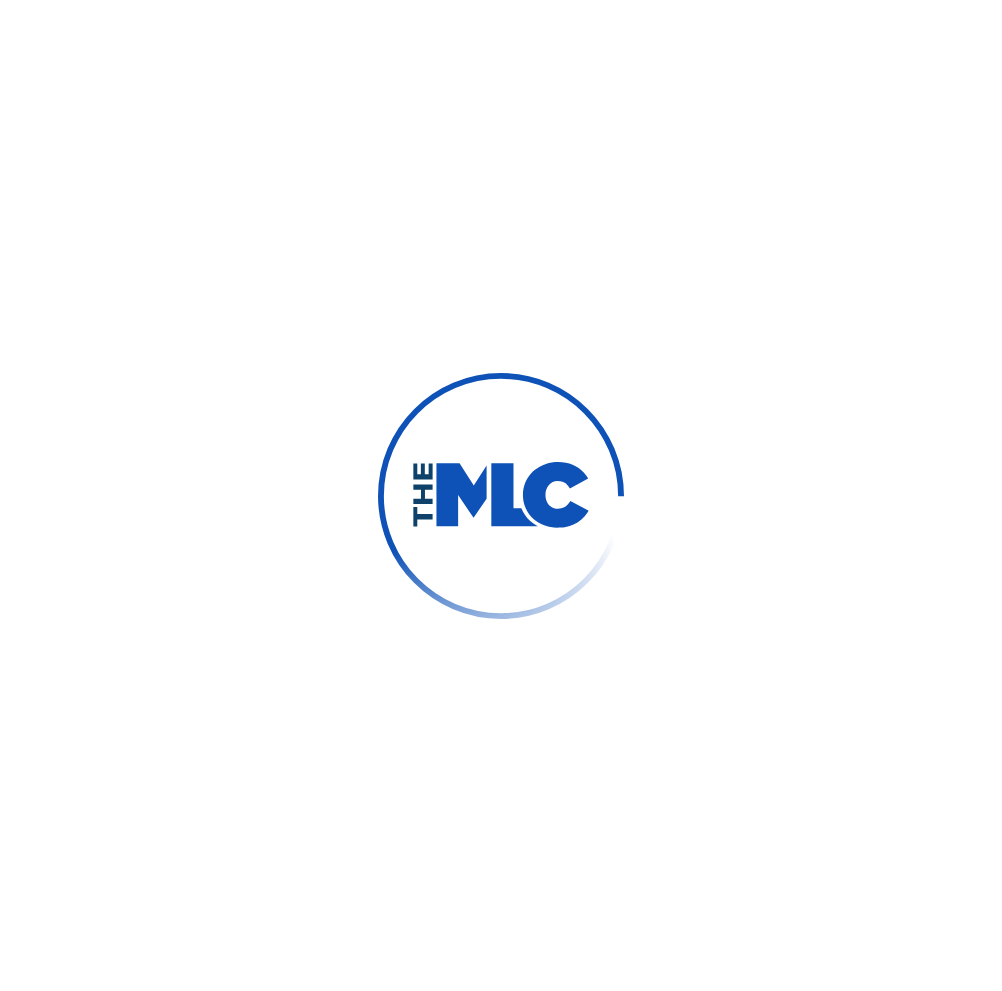 scroll, scrollTop: 0, scrollLeft: 0, axis: both 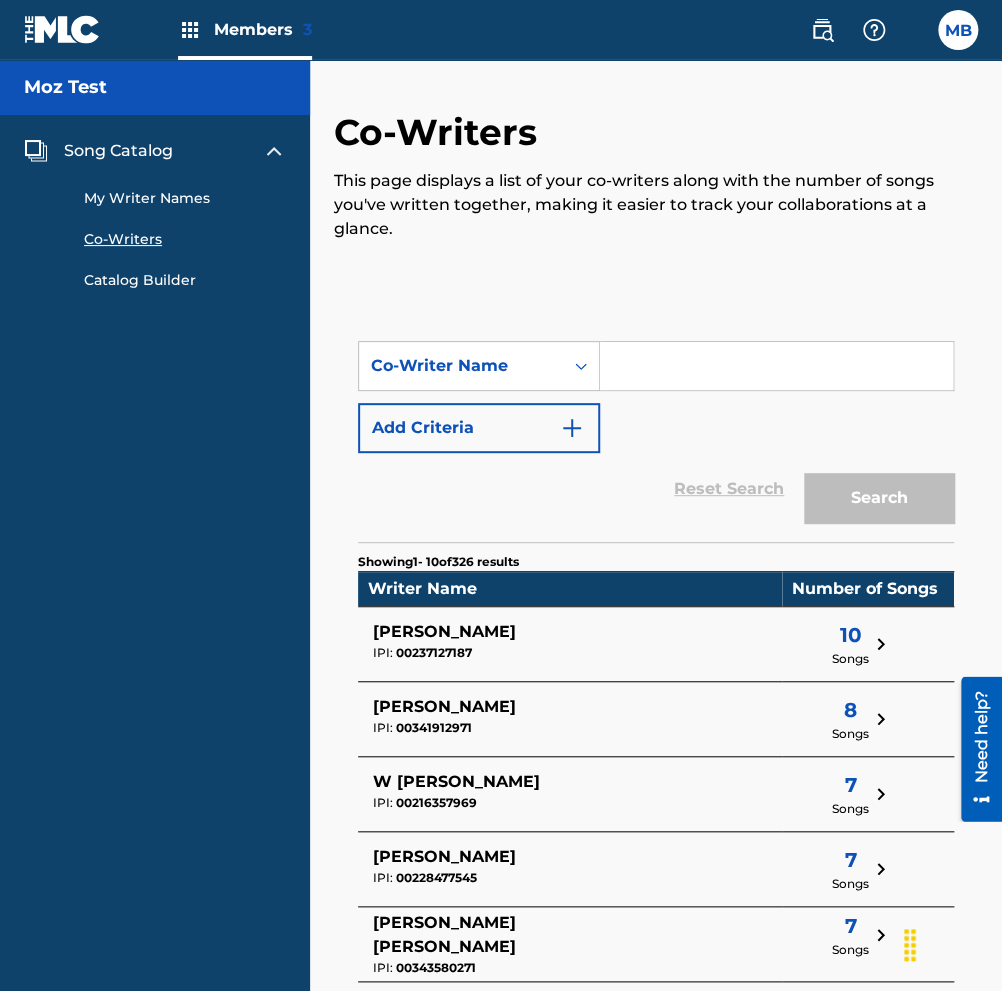click on "My Writer Names" at bounding box center (185, 198) 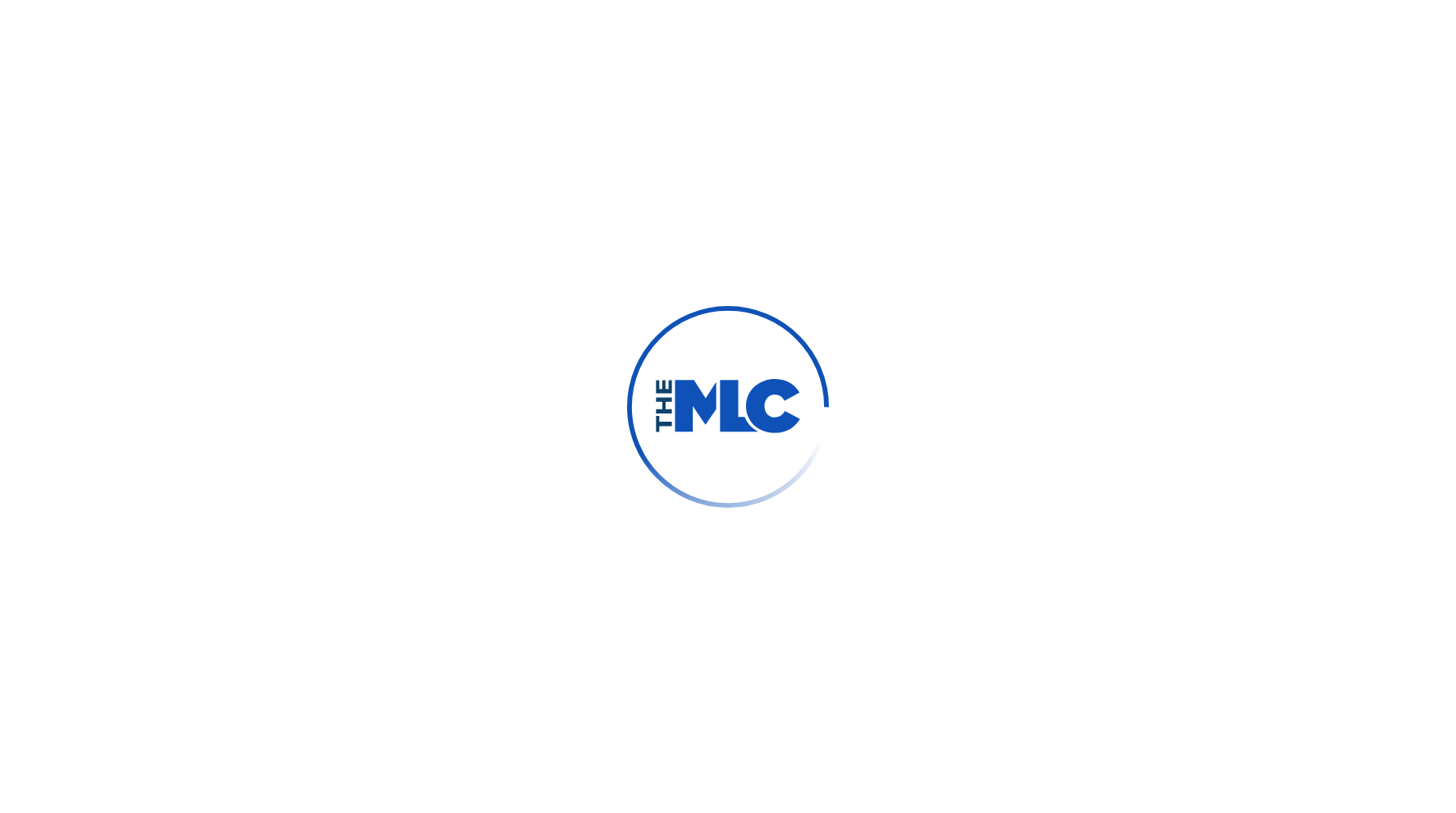 scroll, scrollTop: 0, scrollLeft: 0, axis: both 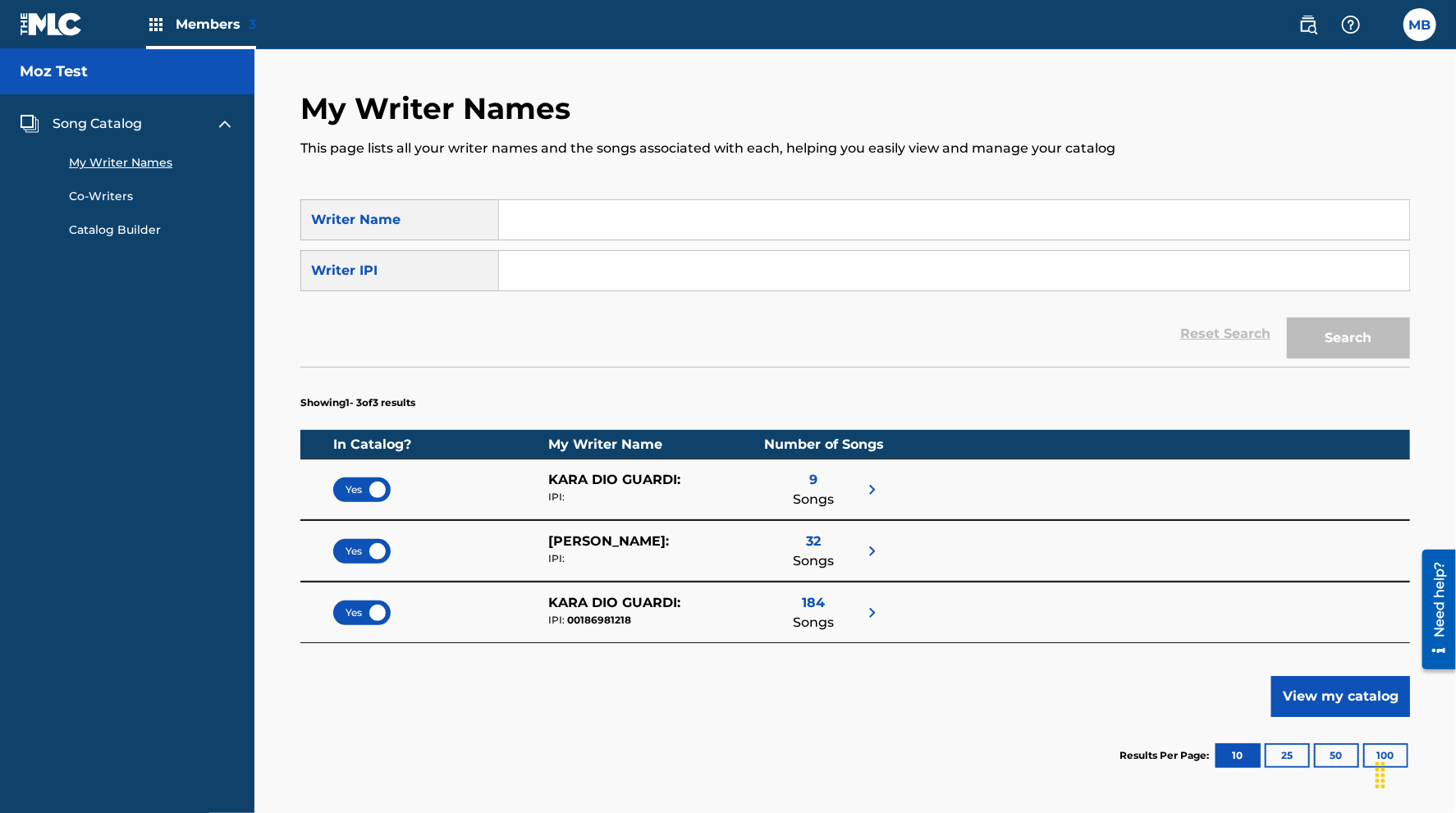 click on "Members    3" at bounding box center [201, 24] 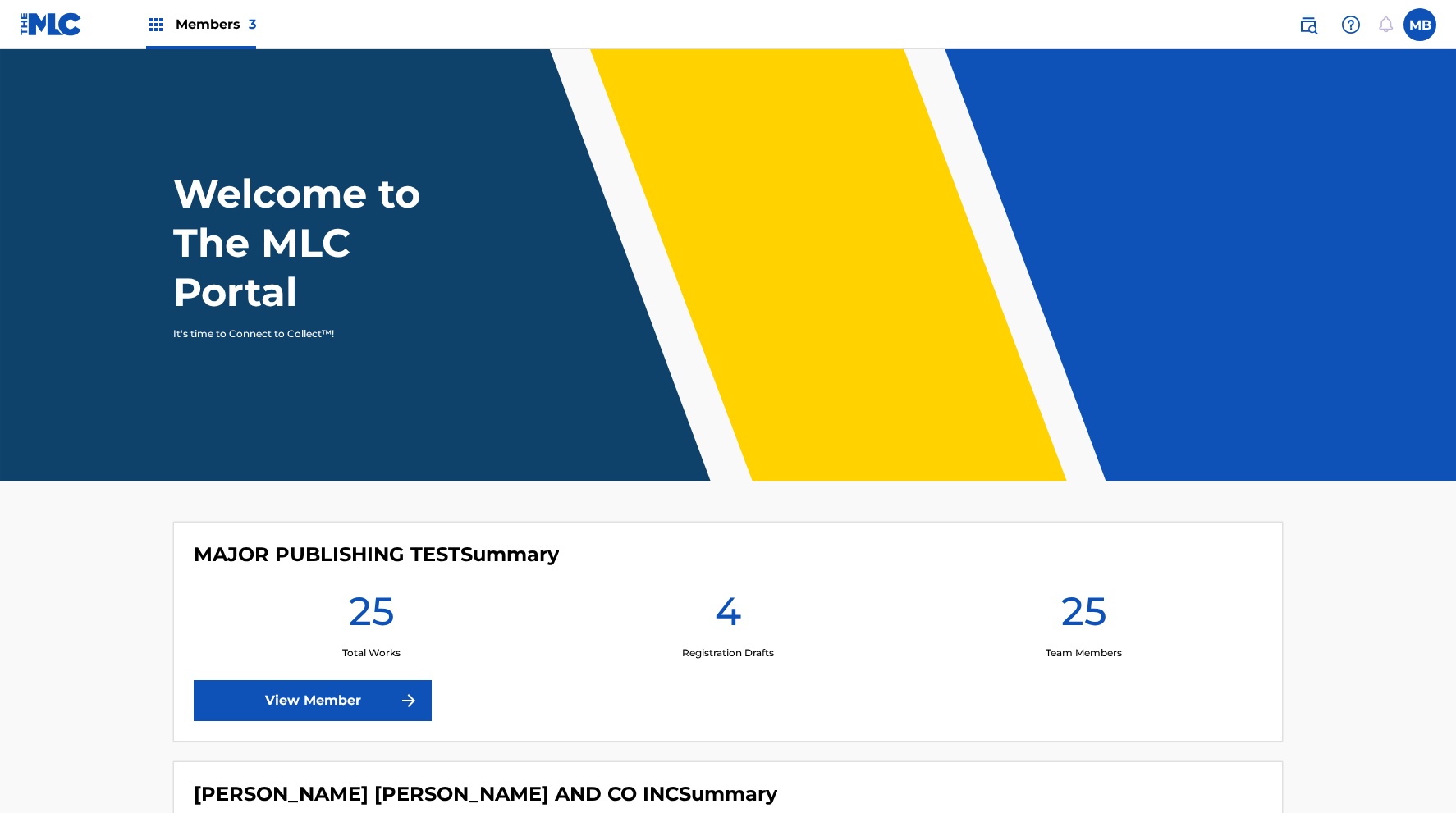 scroll, scrollTop: 0, scrollLeft: 0, axis: both 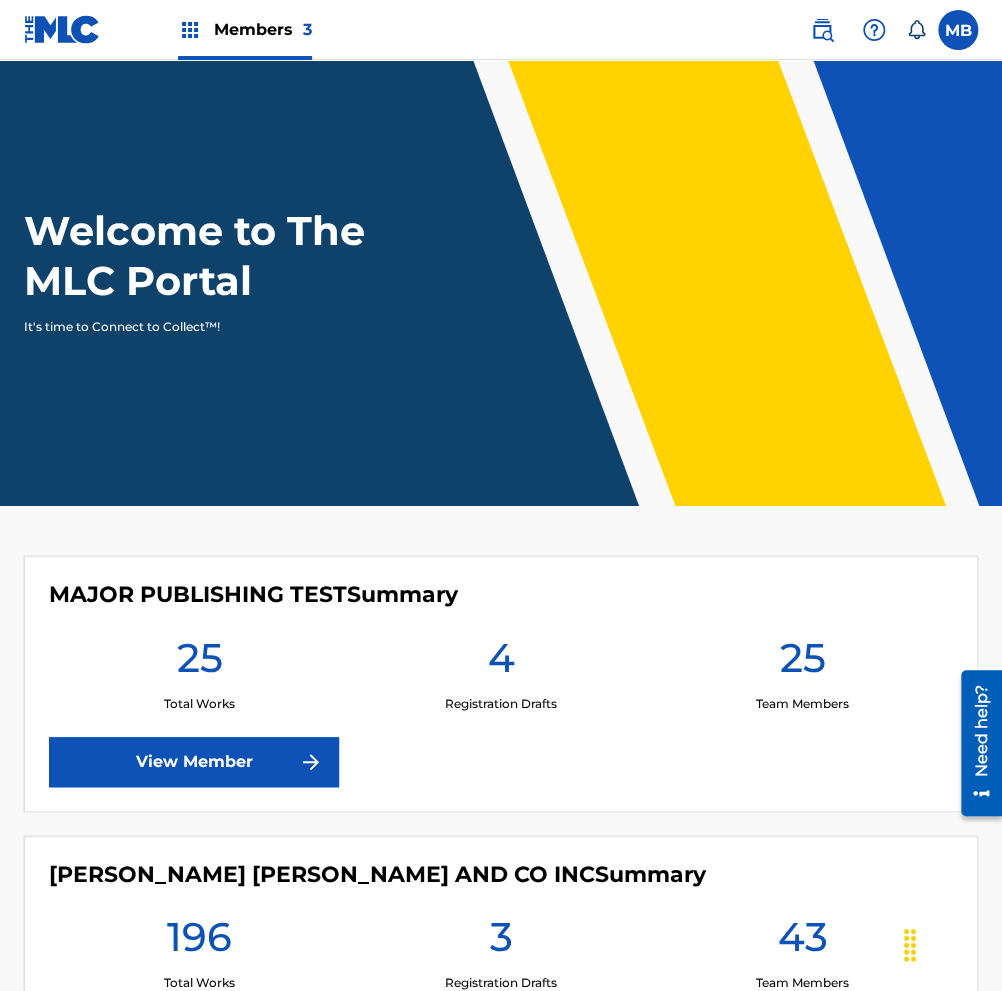 click at bounding box center [958, 30] 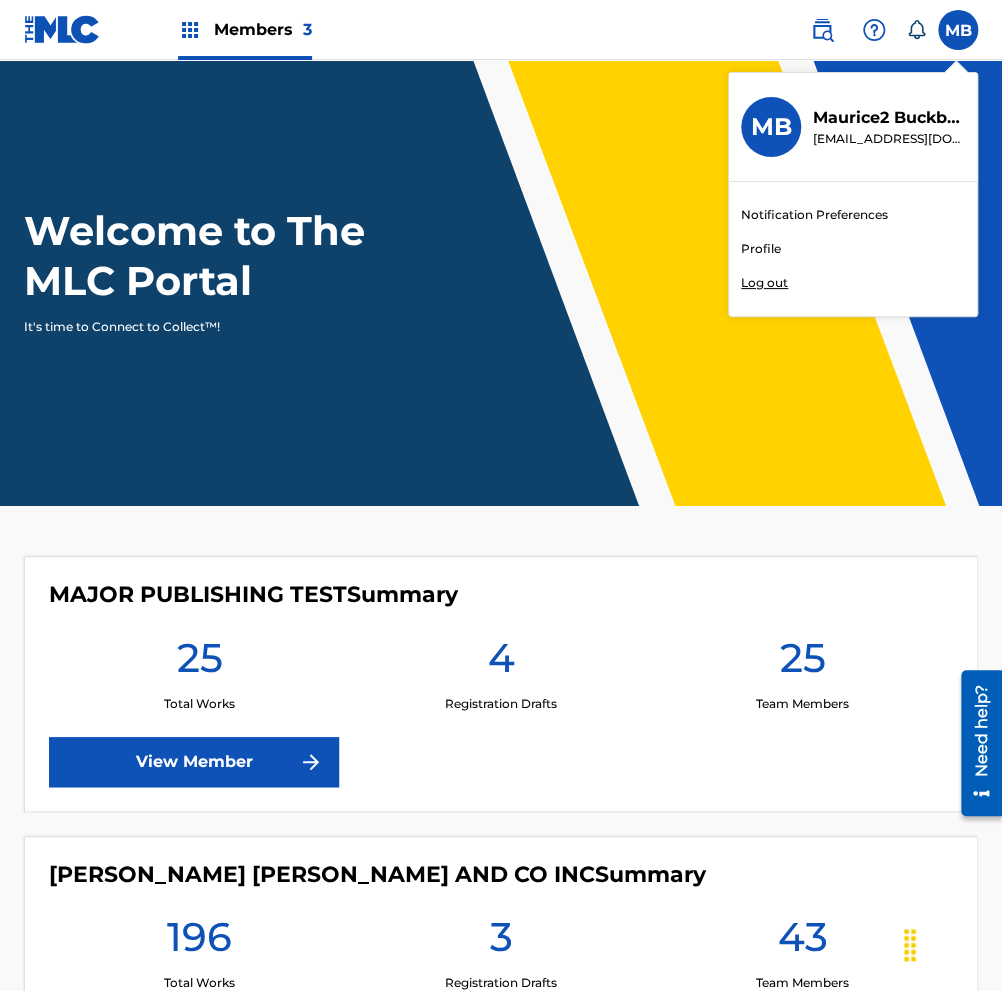 click on "Welcome to The MLC Portal It's time to Connect to Collect™!" at bounding box center [501, 283] 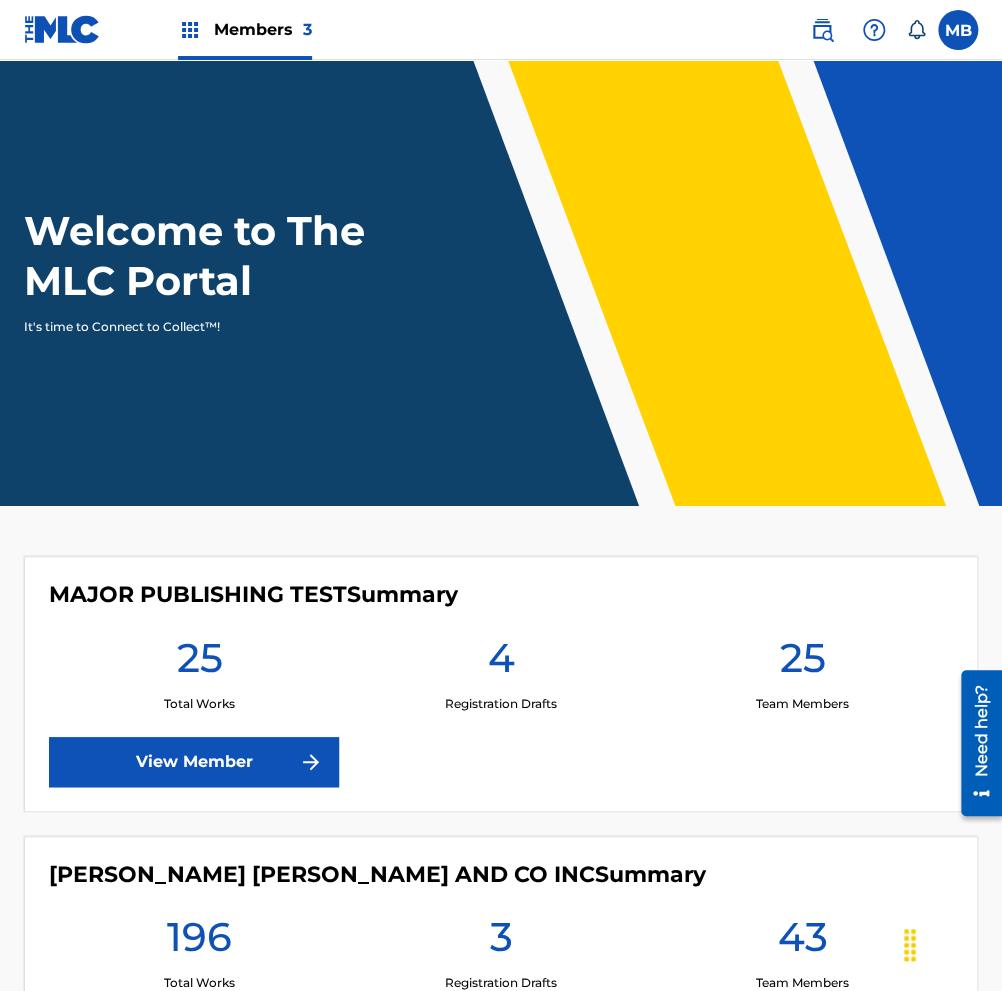 click at bounding box center (874, 30) 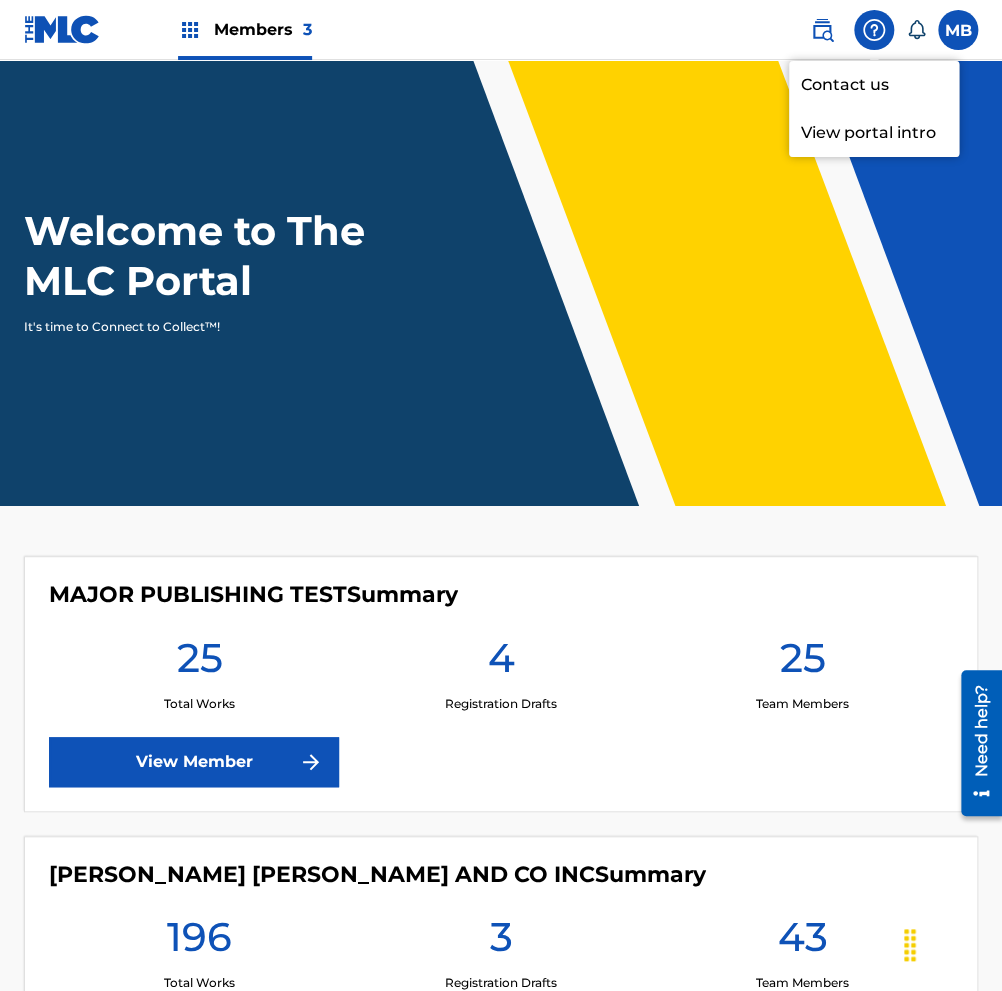 click on "Contact us" at bounding box center (874, 85) 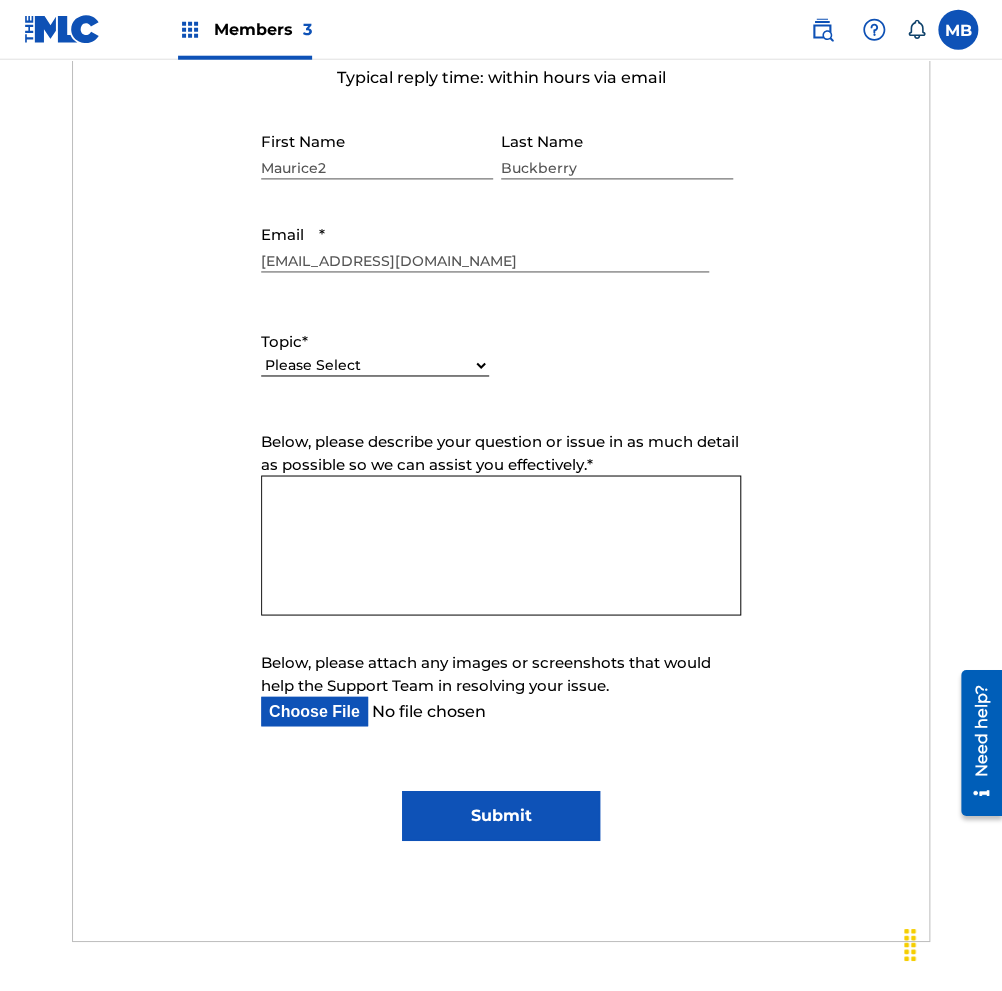 scroll, scrollTop: 844, scrollLeft: 0, axis: vertical 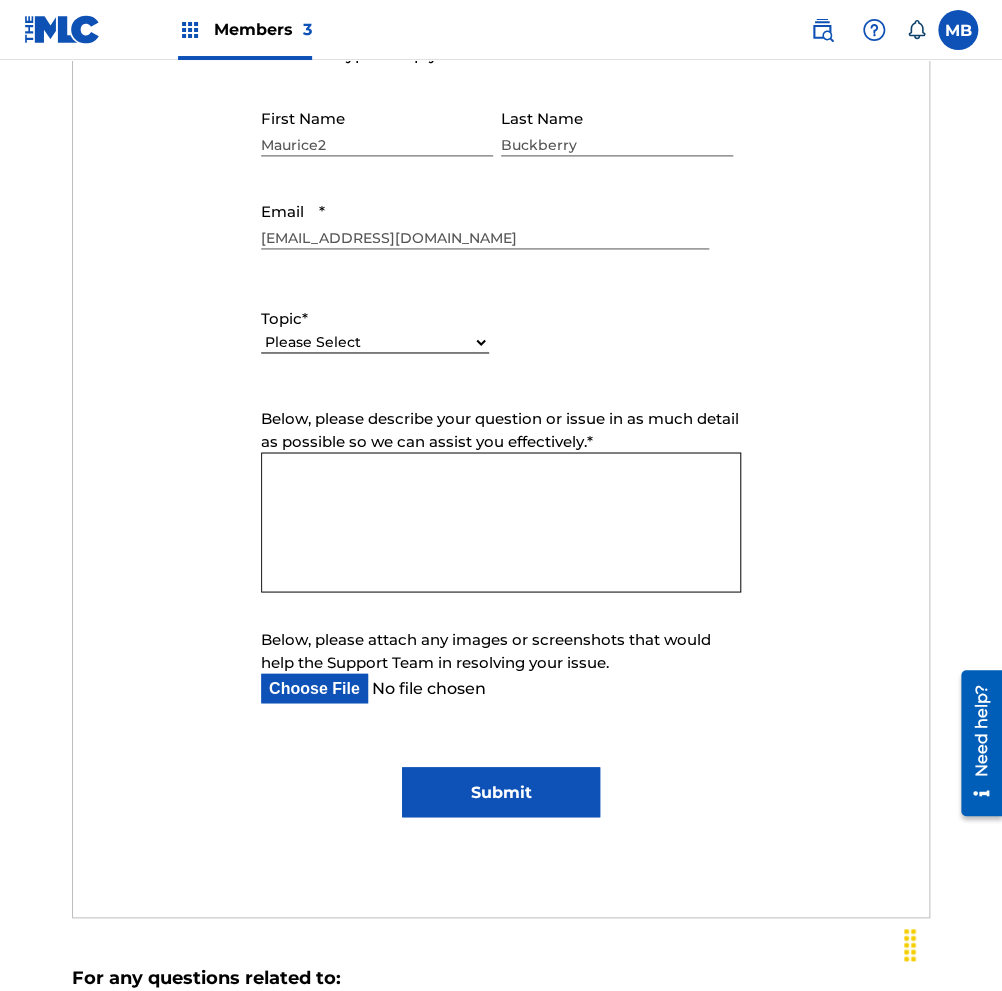 click on "Below, please describe your question or issue in as much detail as possible so we can assist you effectively. *" at bounding box center (501, 522) 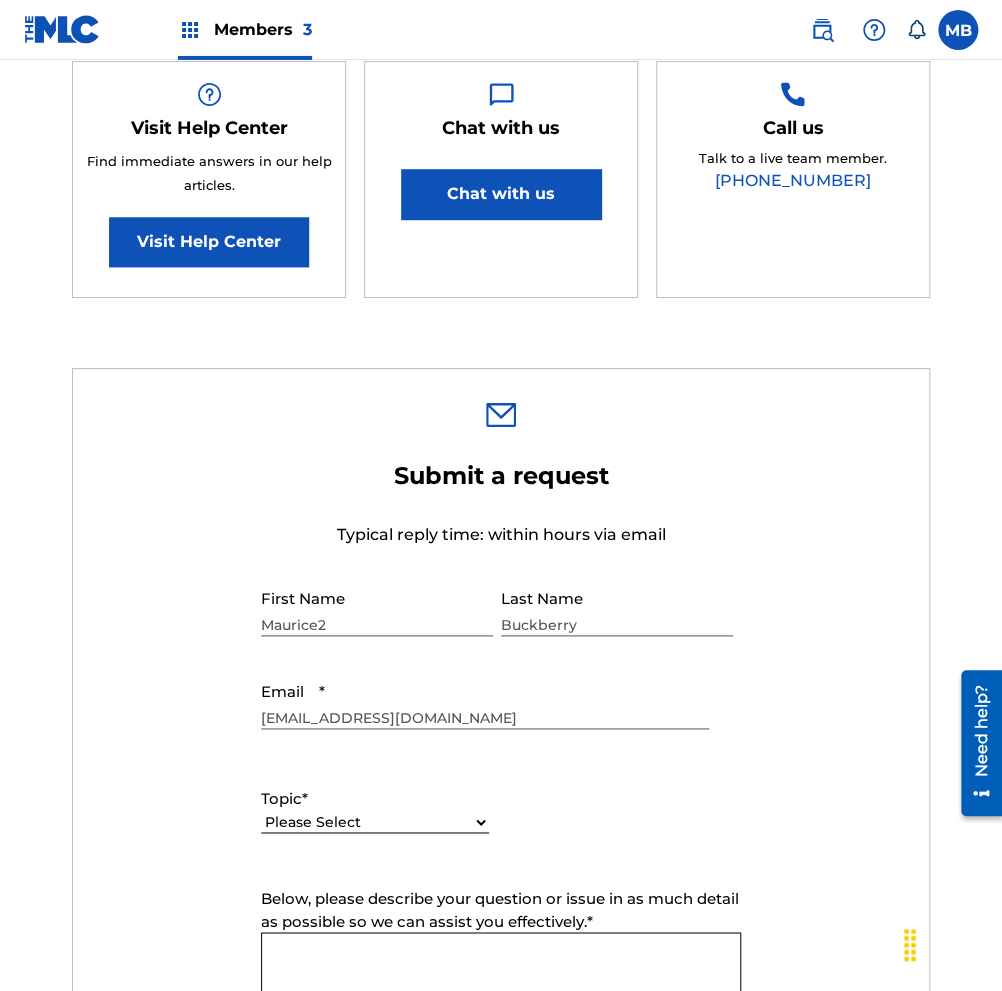 scroll, scrollTop: 211, scrollLeft: 0, axis: vertical 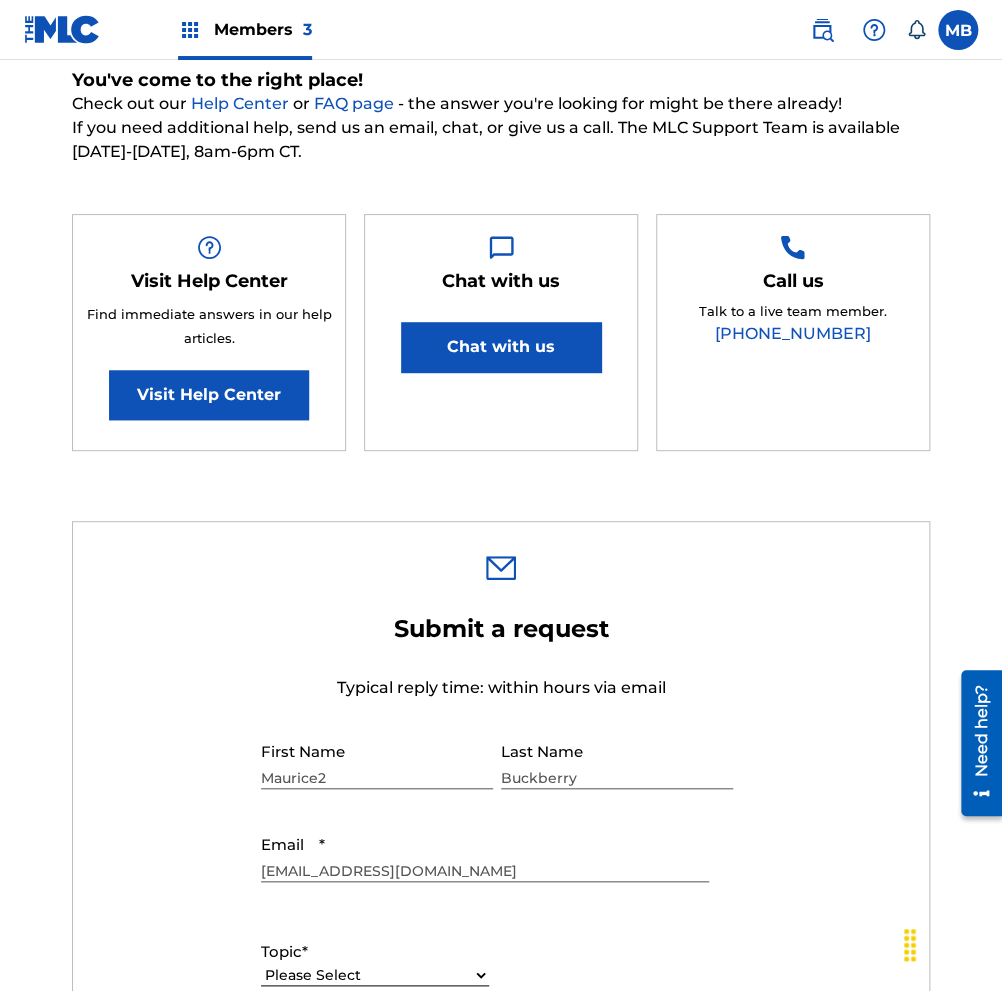 click on "Chat with us" at bounding box center [501, 347] 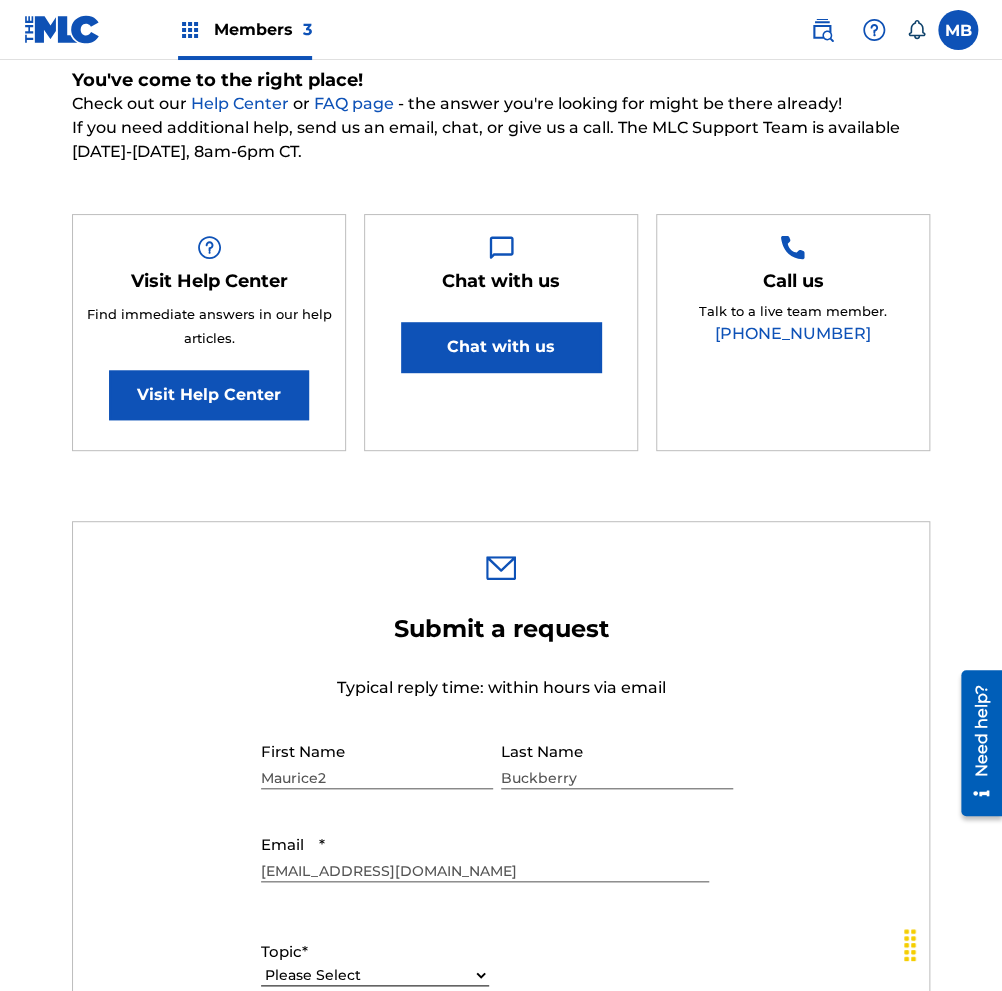 click on "Chat with us" at bounding box center (501, 347) 